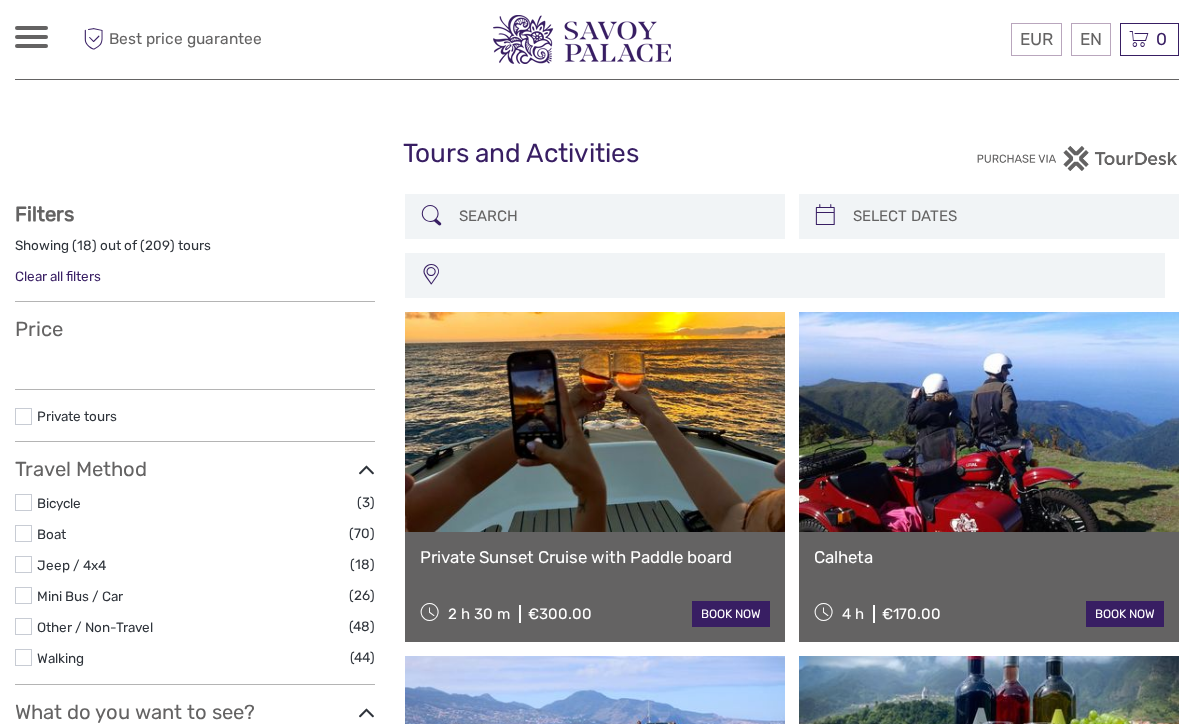 select 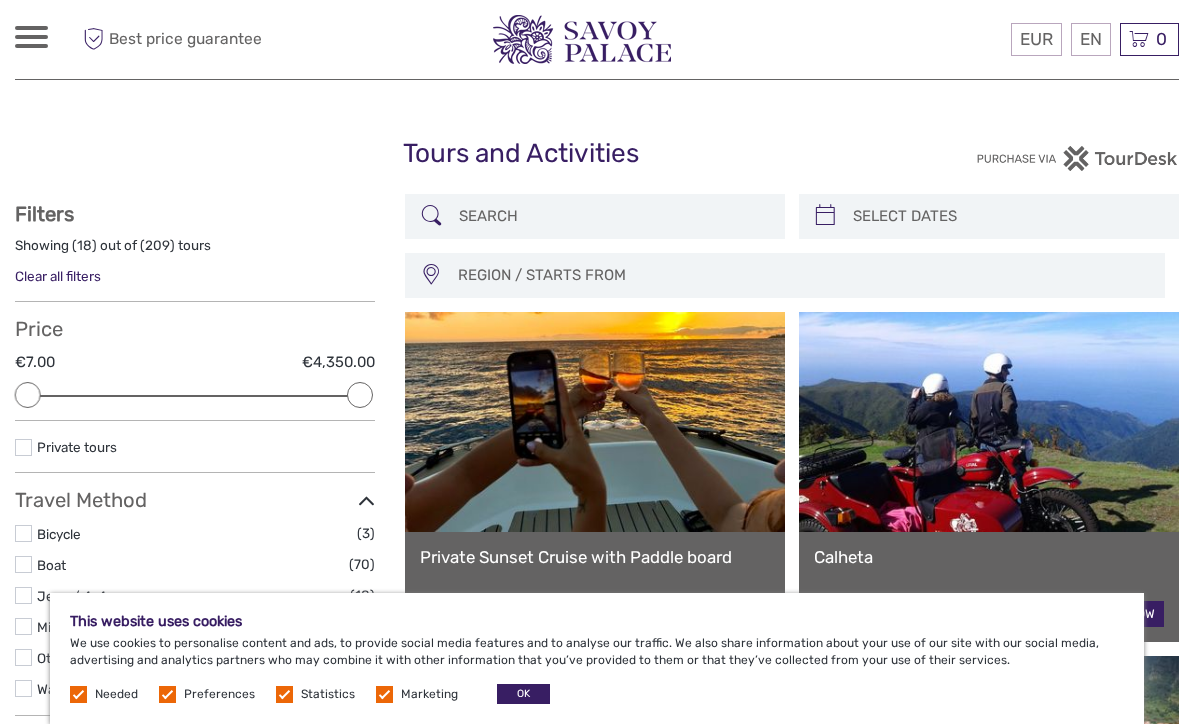 scroll, scrollTop: 0, scrollLeft: 0, axis: both 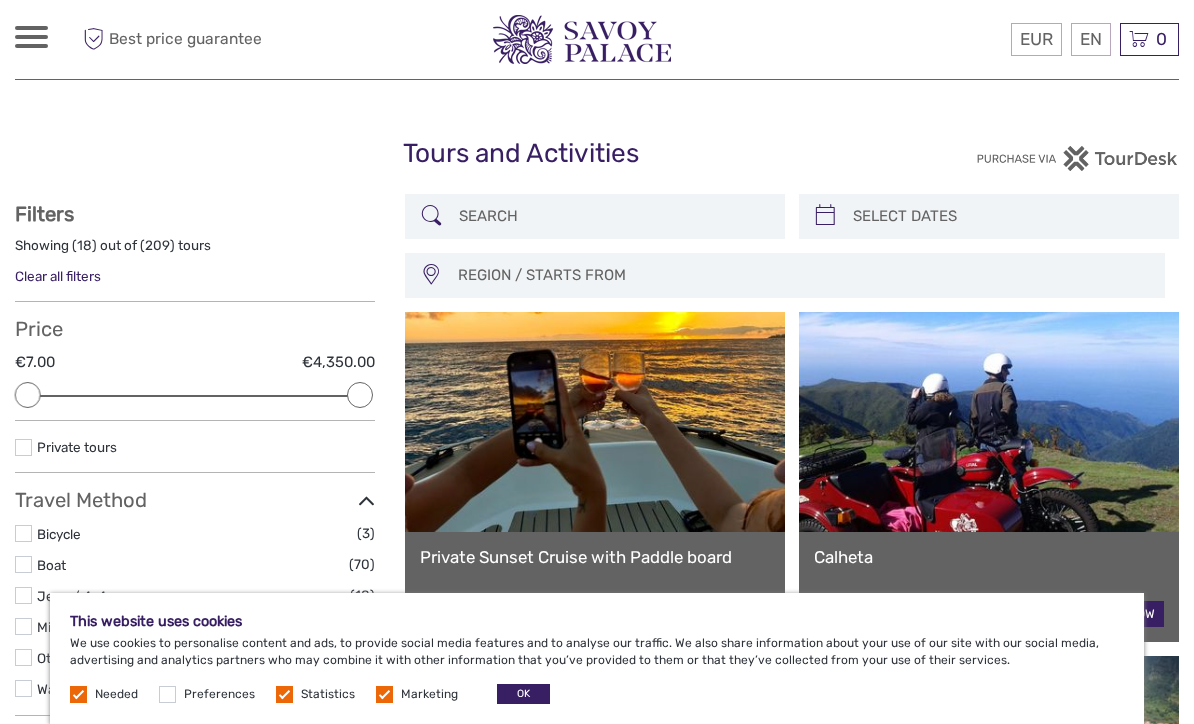 click at bounding box center (284, 694) 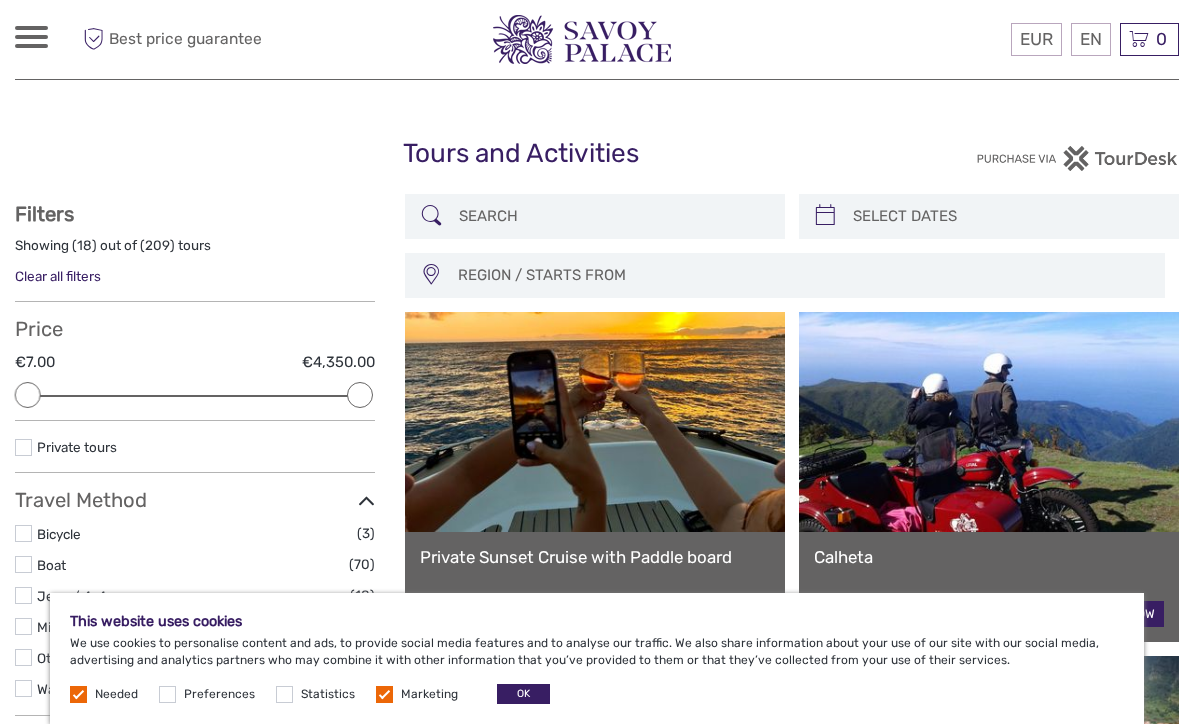 click at bounding box center [384, 694] 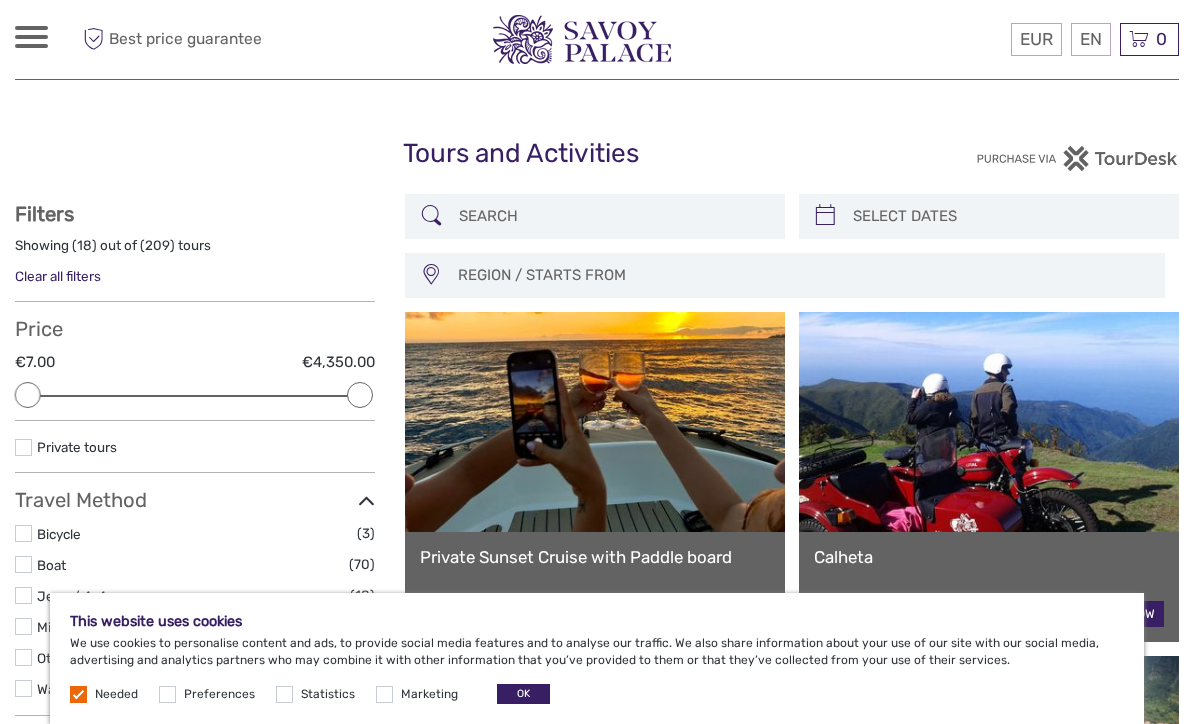 click on "OK" at bounding box center [523, 694] 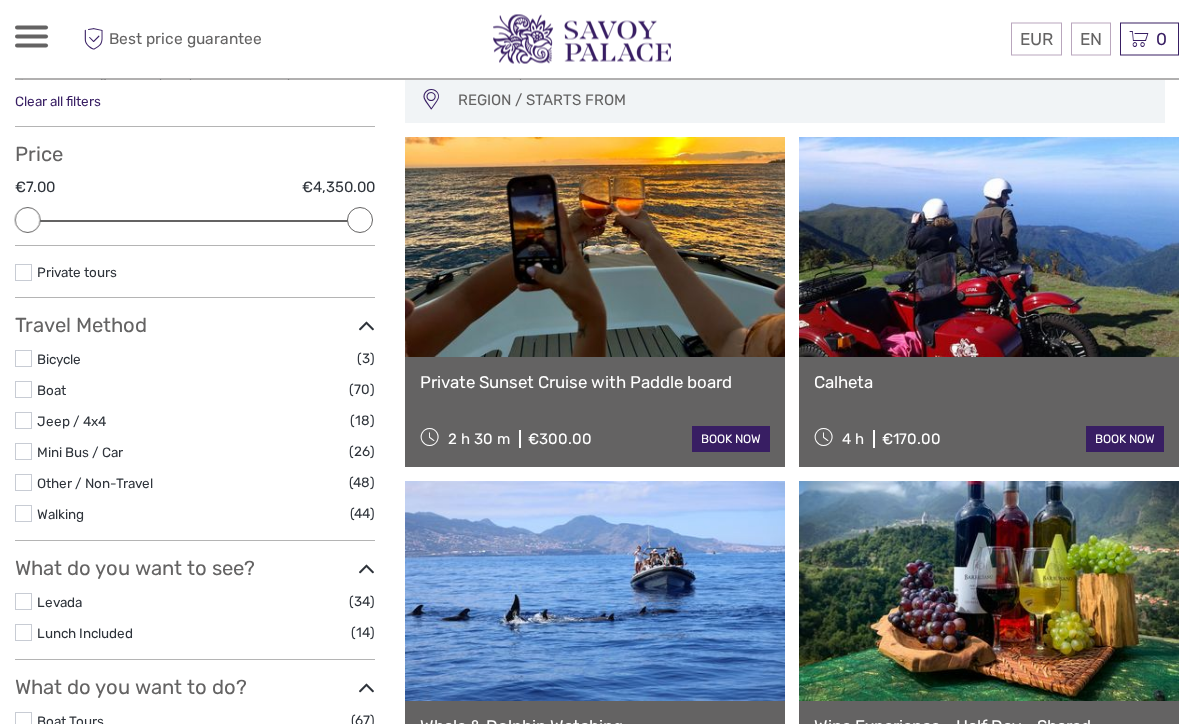 scroll, scrollTop: 175, scrollLeft: 0, axis: vertical 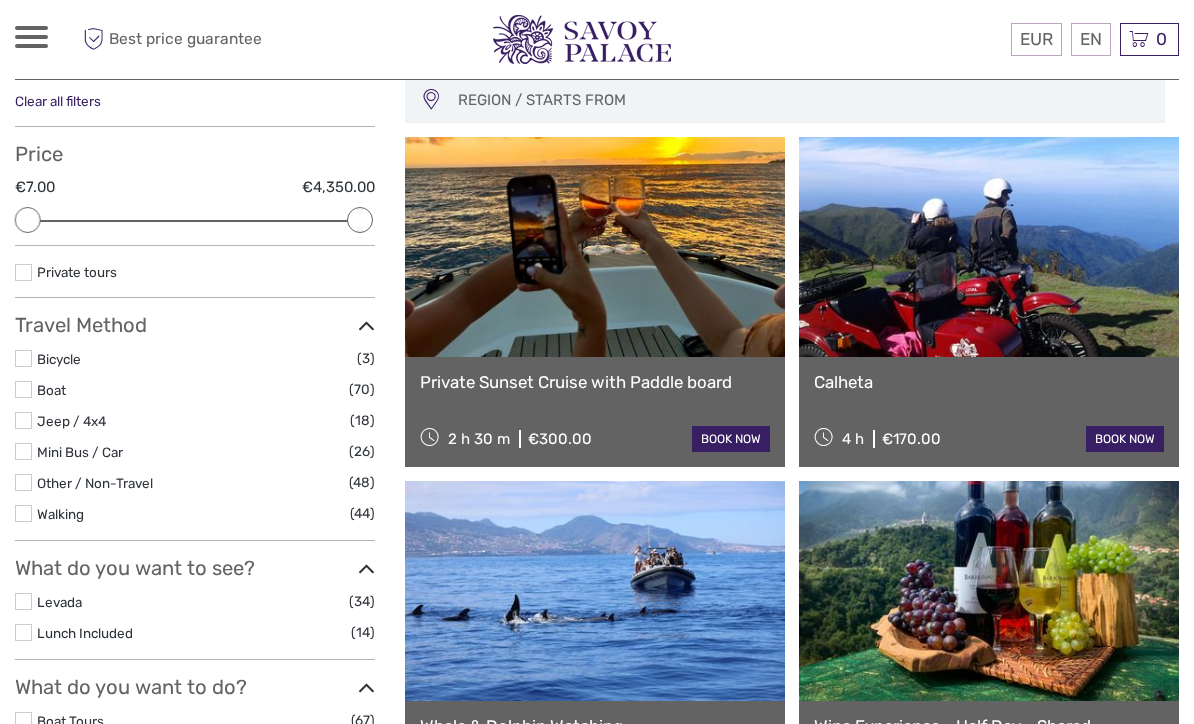 click at bounding box center (595, 247) 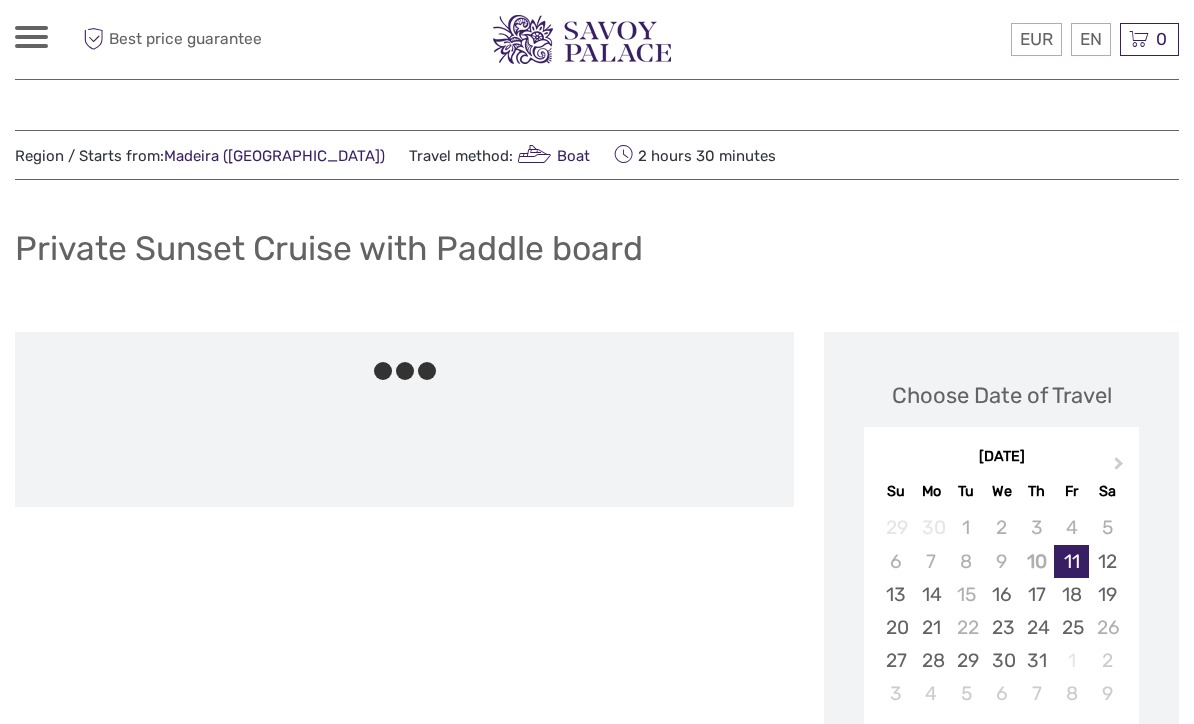 scroll, scrollTop: 0, scrollLeft: 0, axis: both 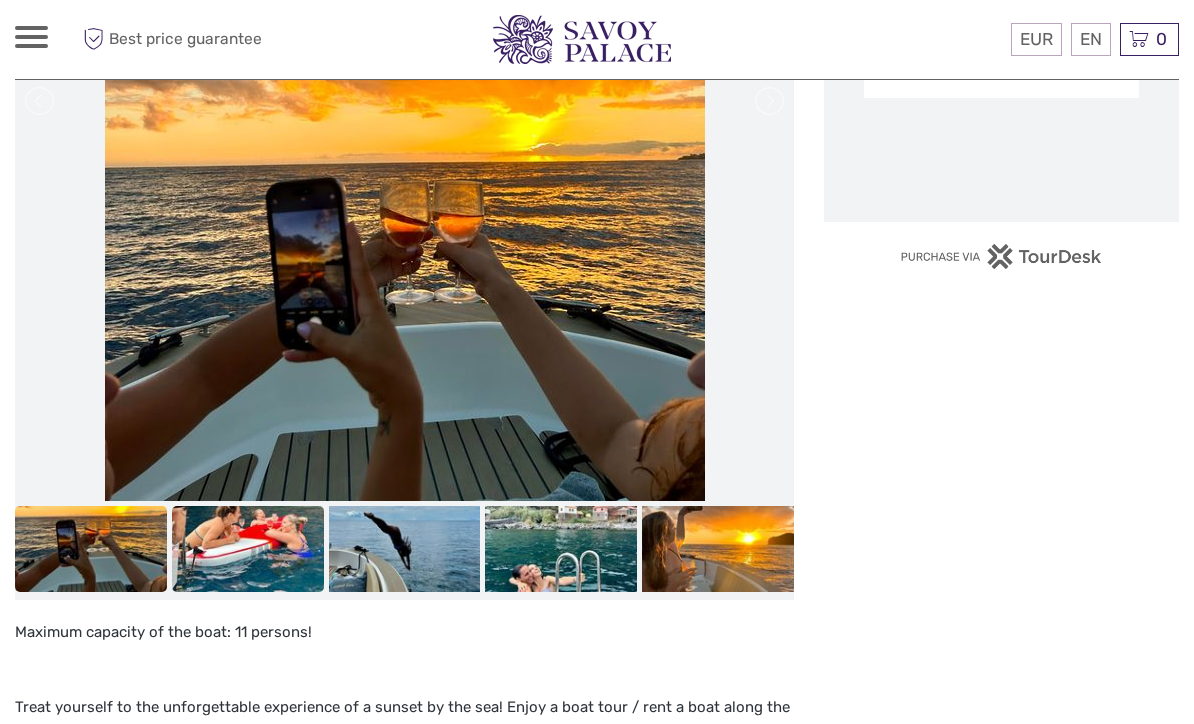 click at bounding box center (248, 548) 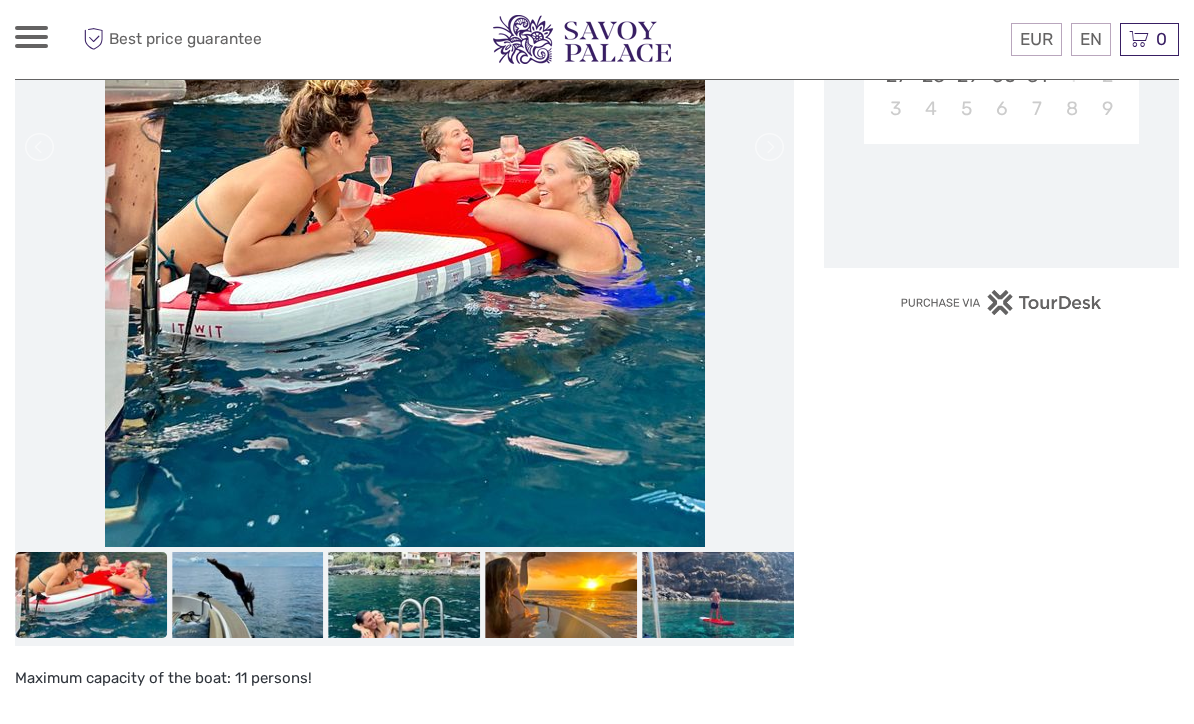 scroll, scrollTop: 582, scrollLeft: 0, axis: vertical 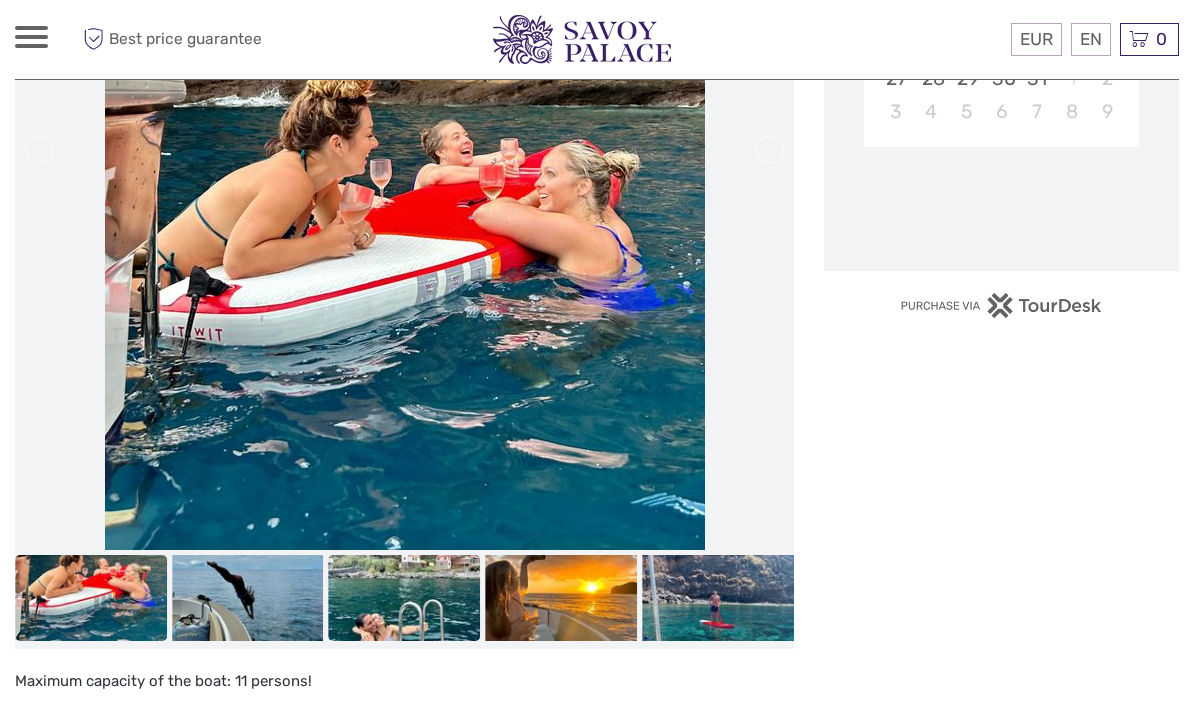 click at bounding box center [405, 597] 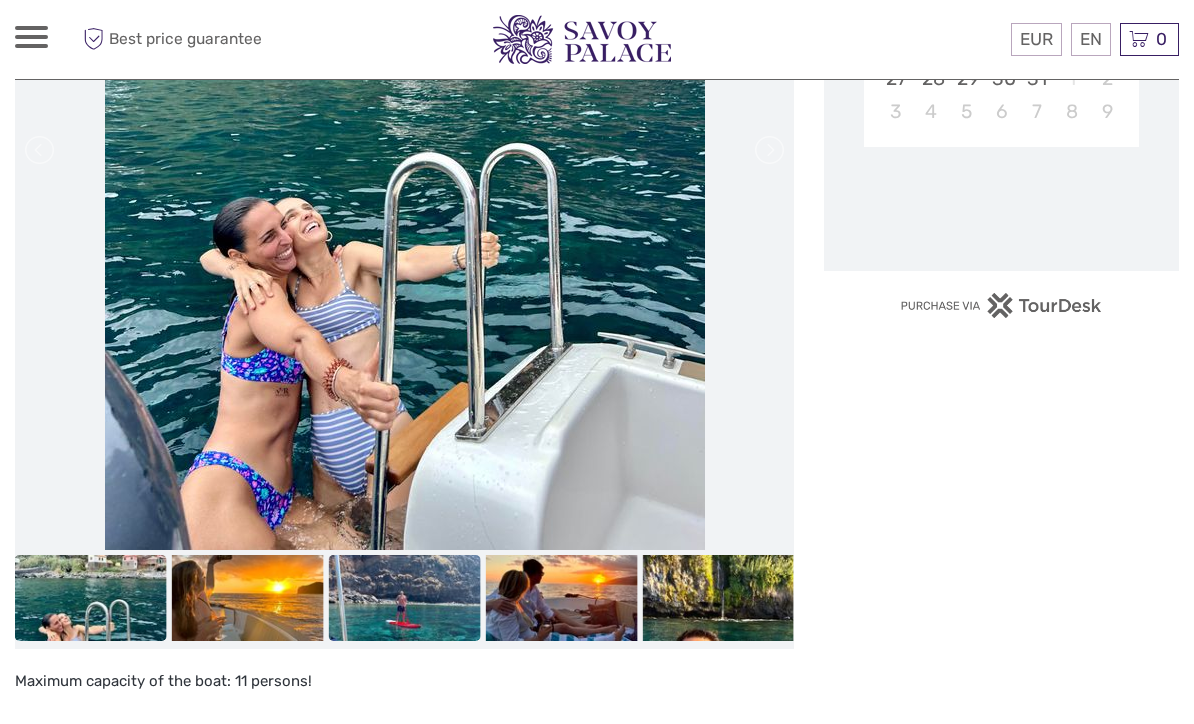 click at bounding box center (405, 597) 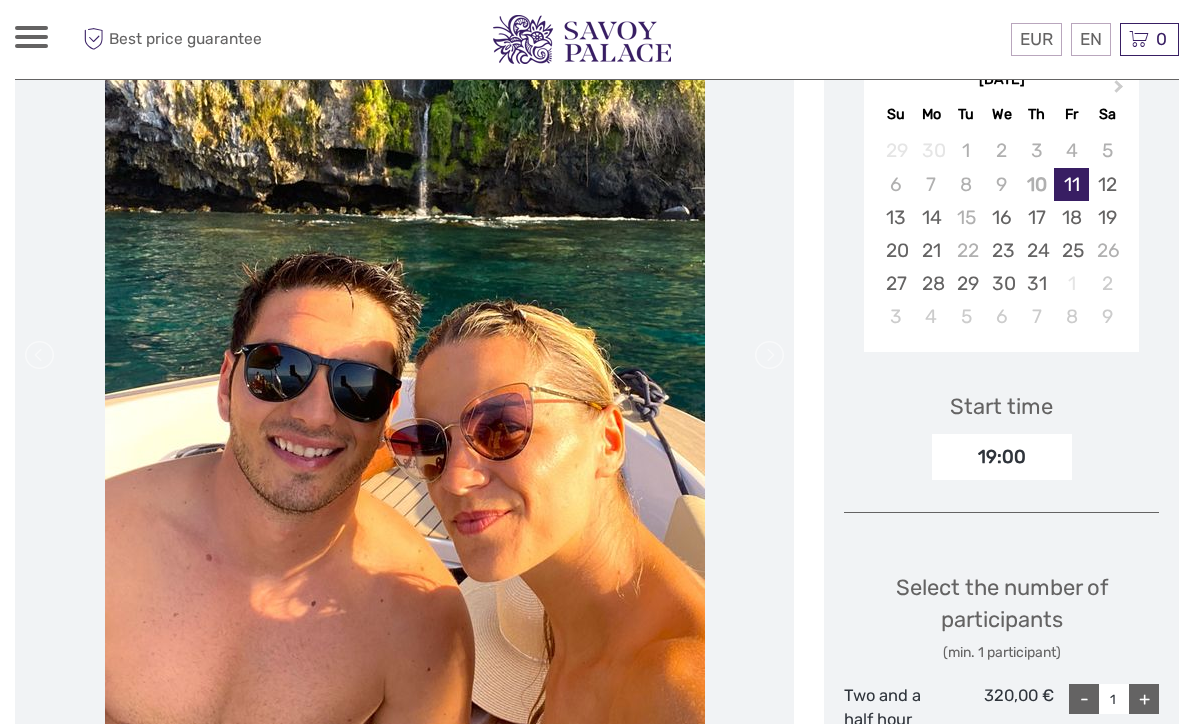scroll, scrollTop: 375, scrollLeft: 0, axis: vertical 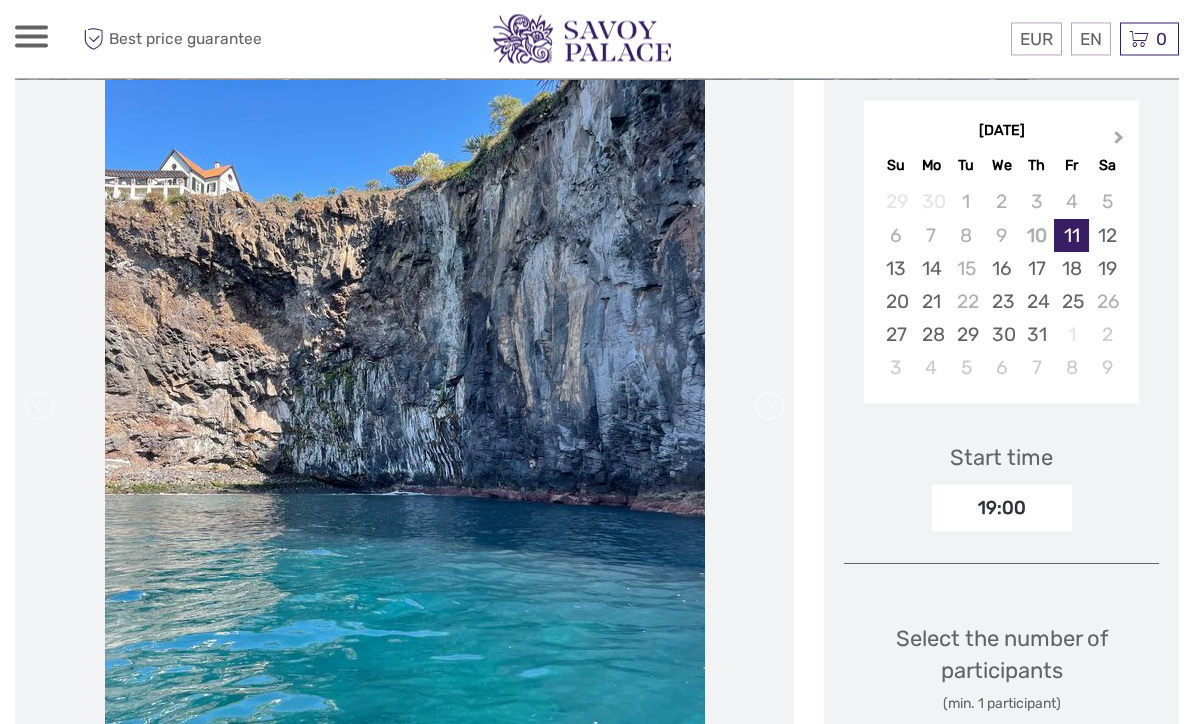 click on "Next Month" at bounding box center (1121, 143) 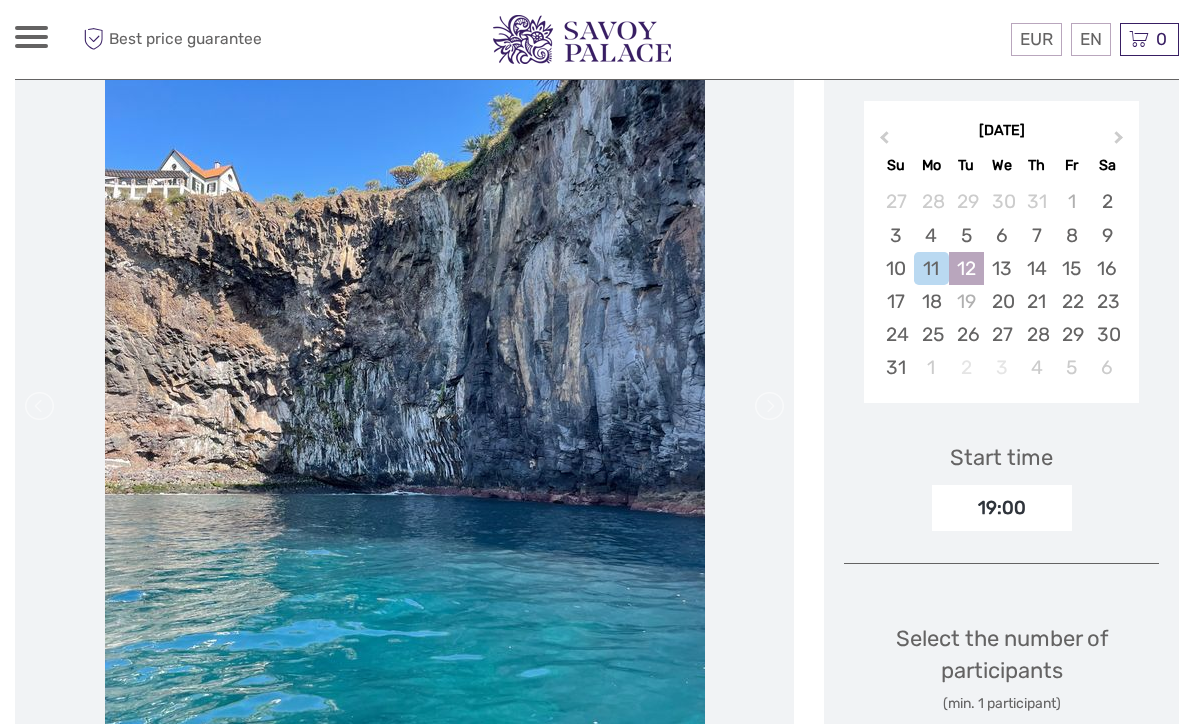 click on "12" at bounding box center [966, 268] 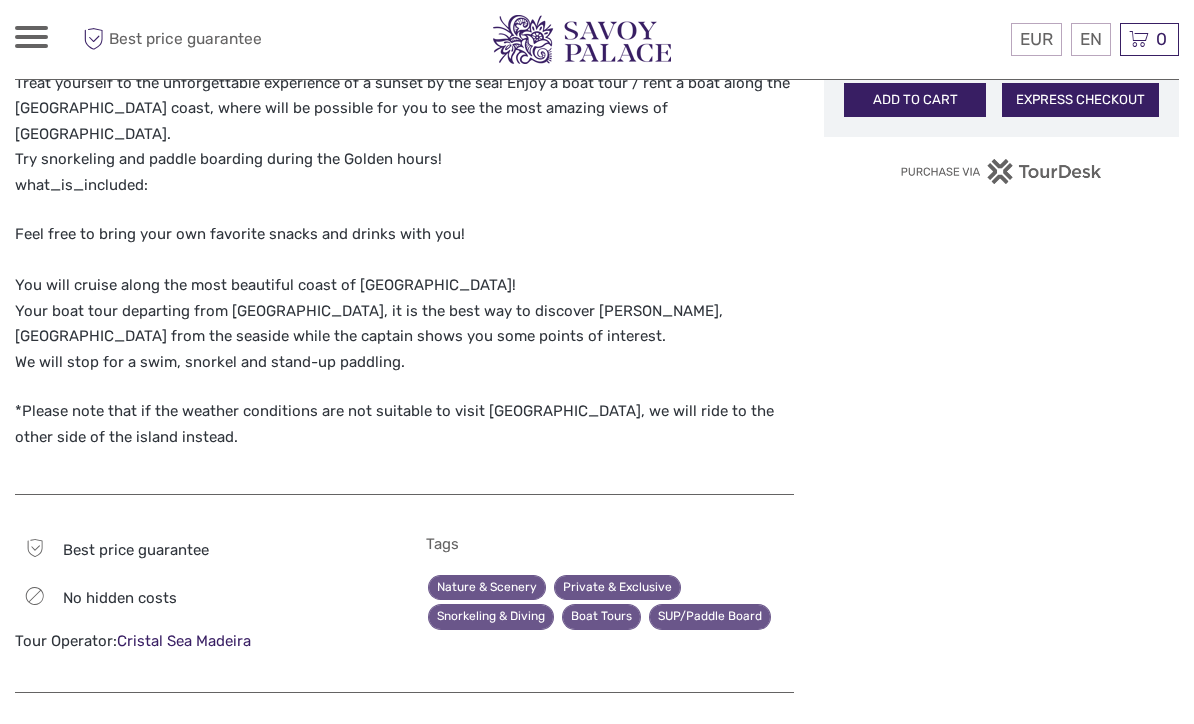 scroll, scrollTop: 1216, scrollLeft: 0, axis: vertical 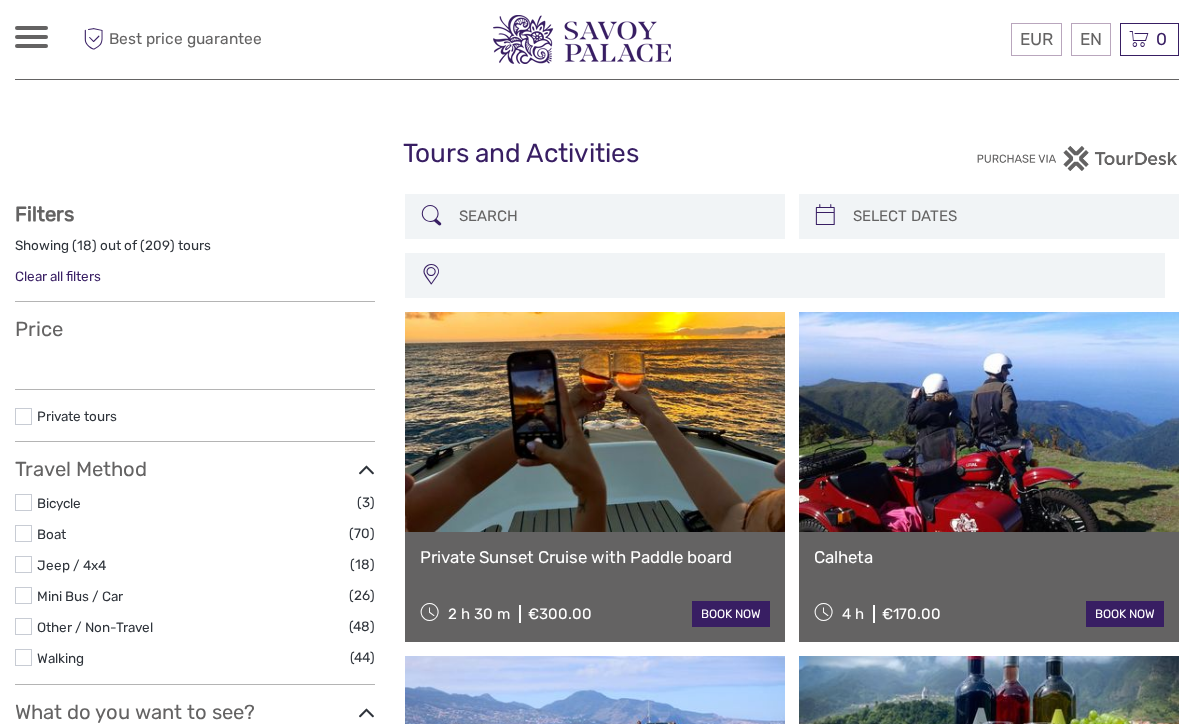 select 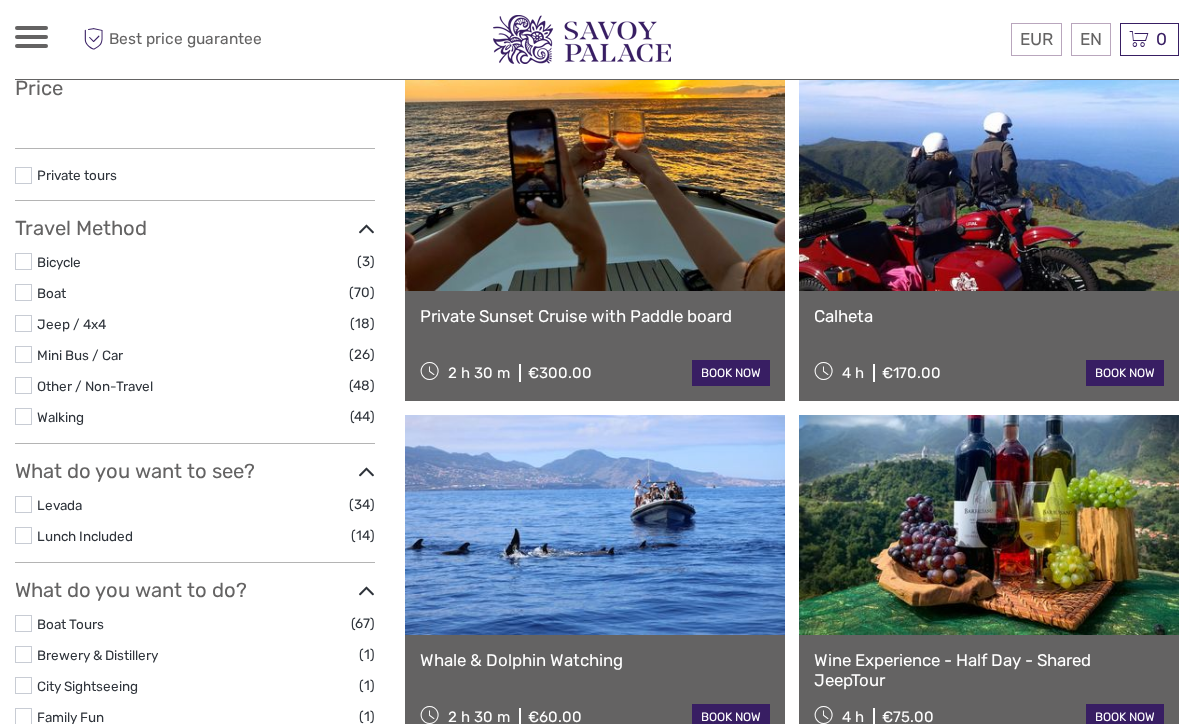 select 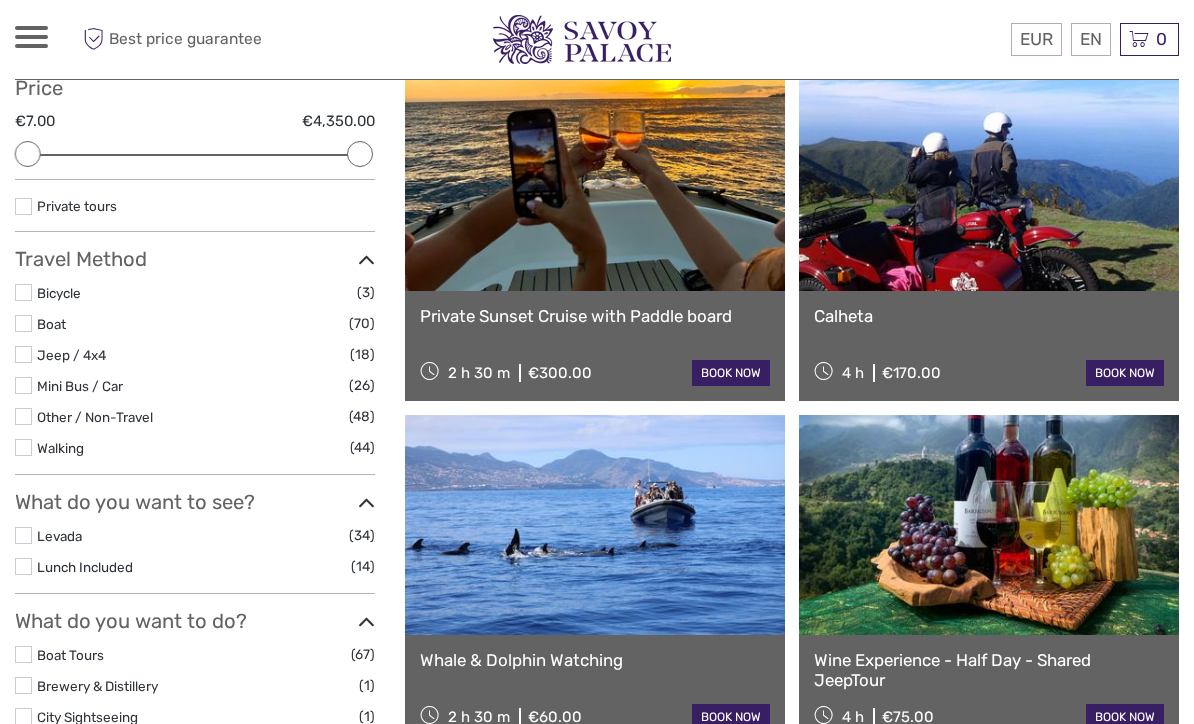 scroll, scrollTop: 0, scrollLeft: 0, axis: both 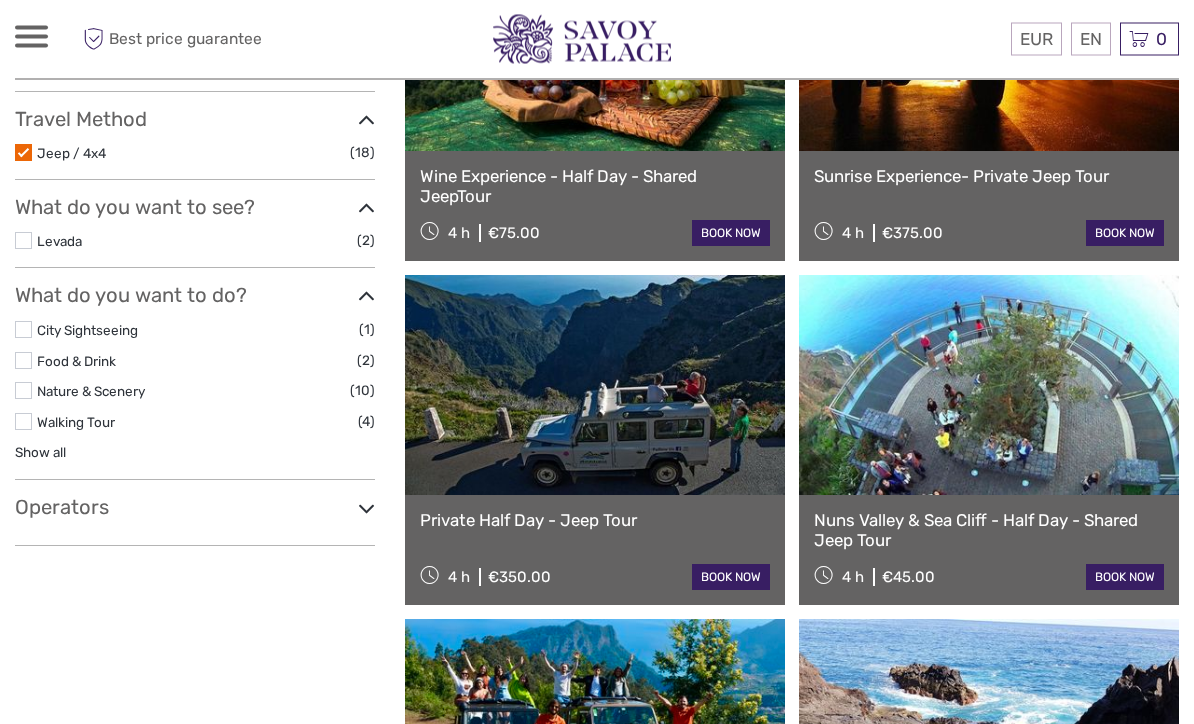 click at bounding box center [989, 386] 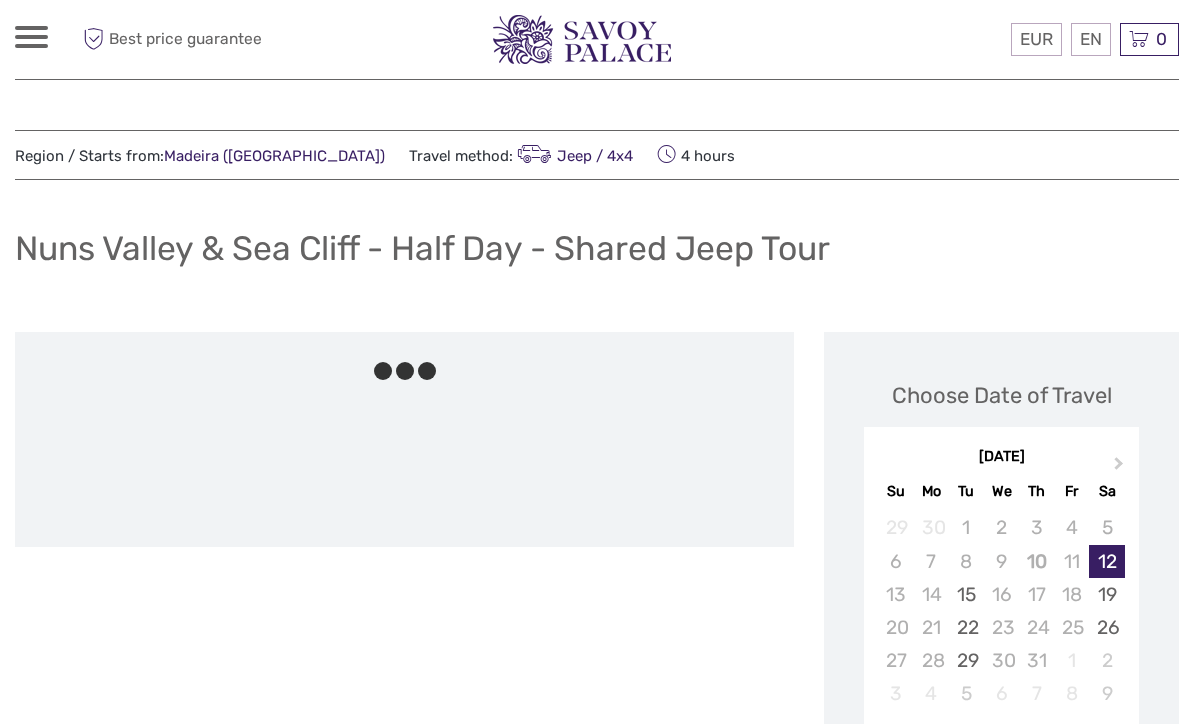 scroll, scrollTop: 0, scrollLeft: 0, axis: both 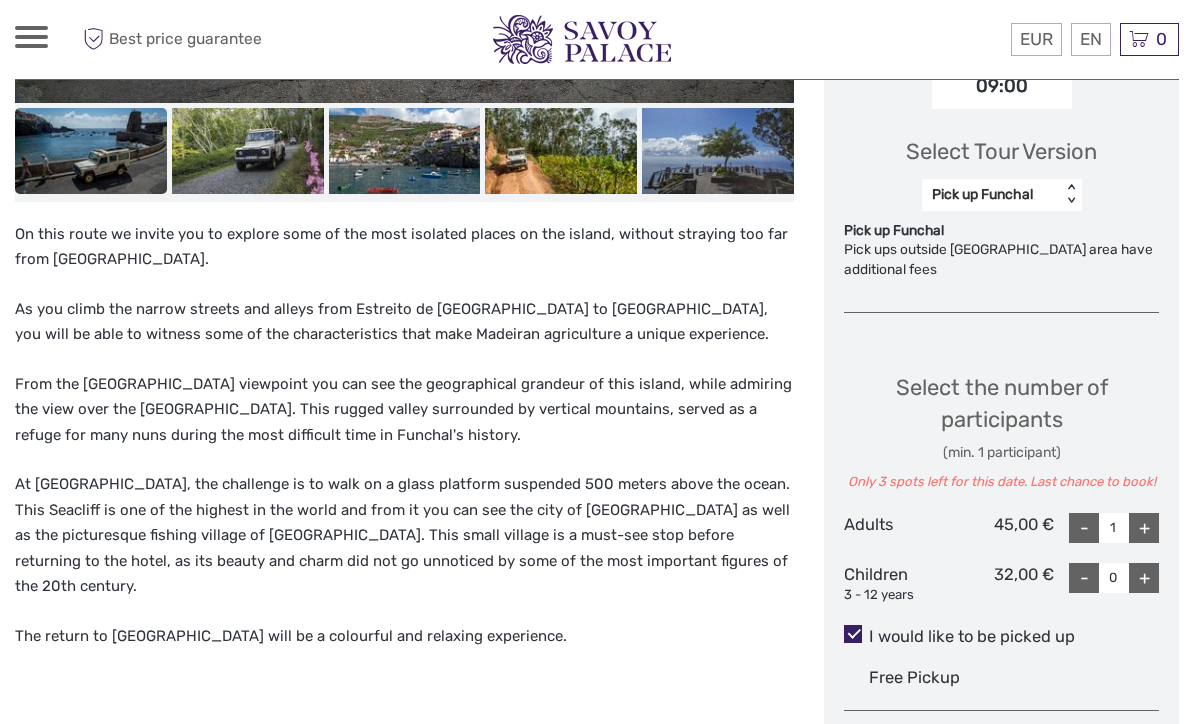 click on "+" at bounding box center (1144, 528) 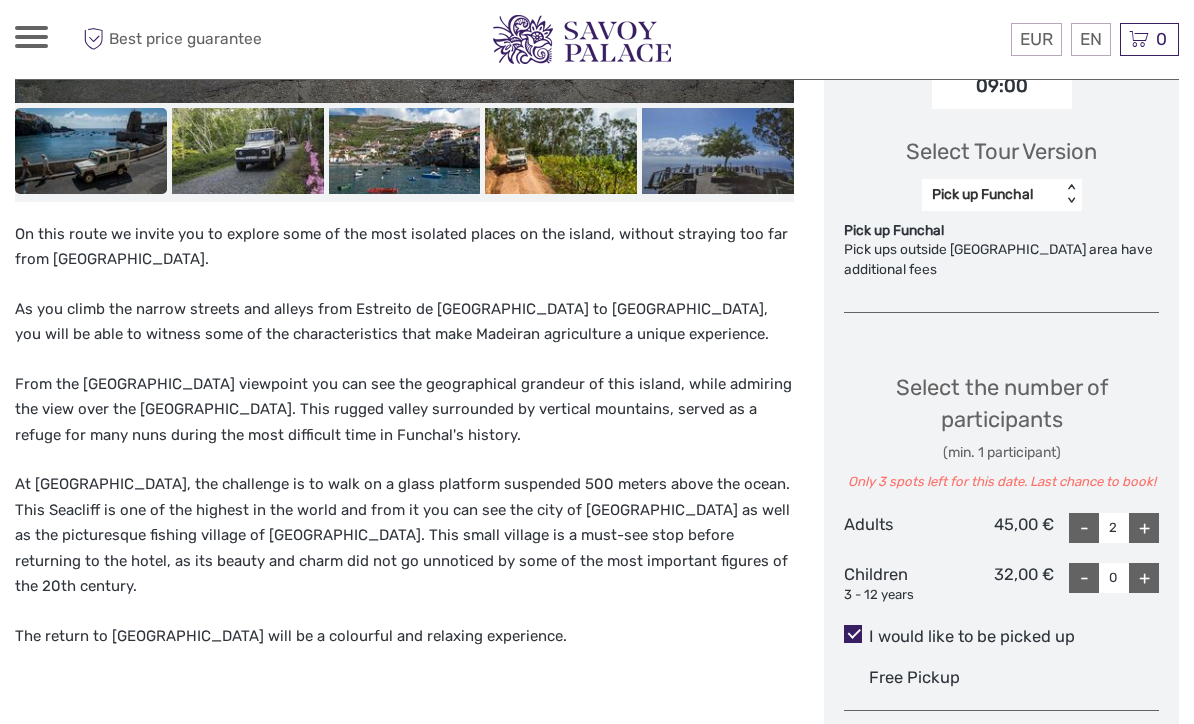 click on "+" at bounding box center (1144, 528) 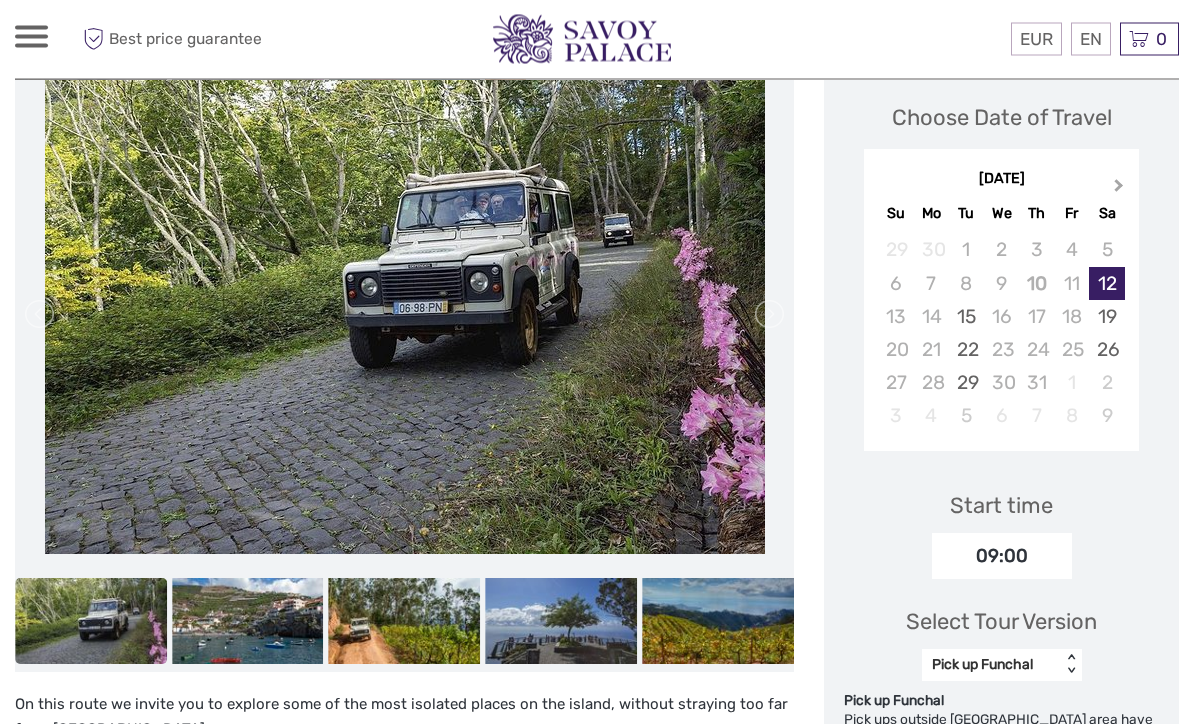click on "Next Month" at bounding box center [1121, 191] 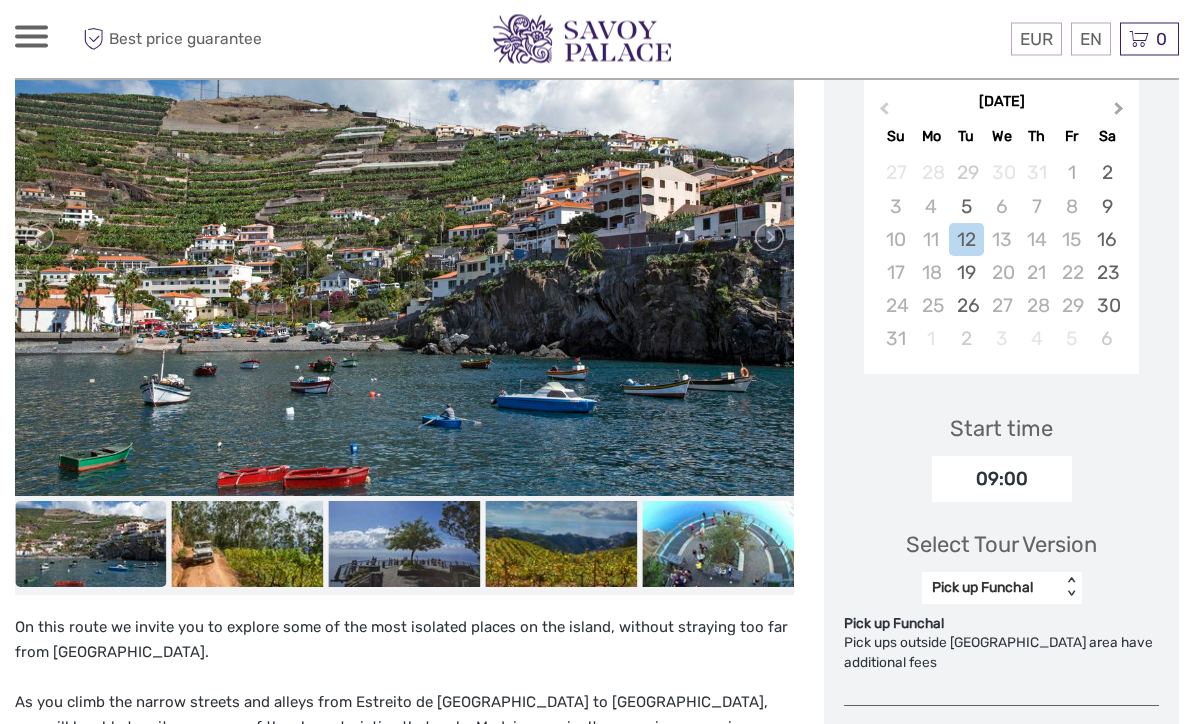 scroll, scrollTop: 355, scrollLeft: 0, axis: vertical 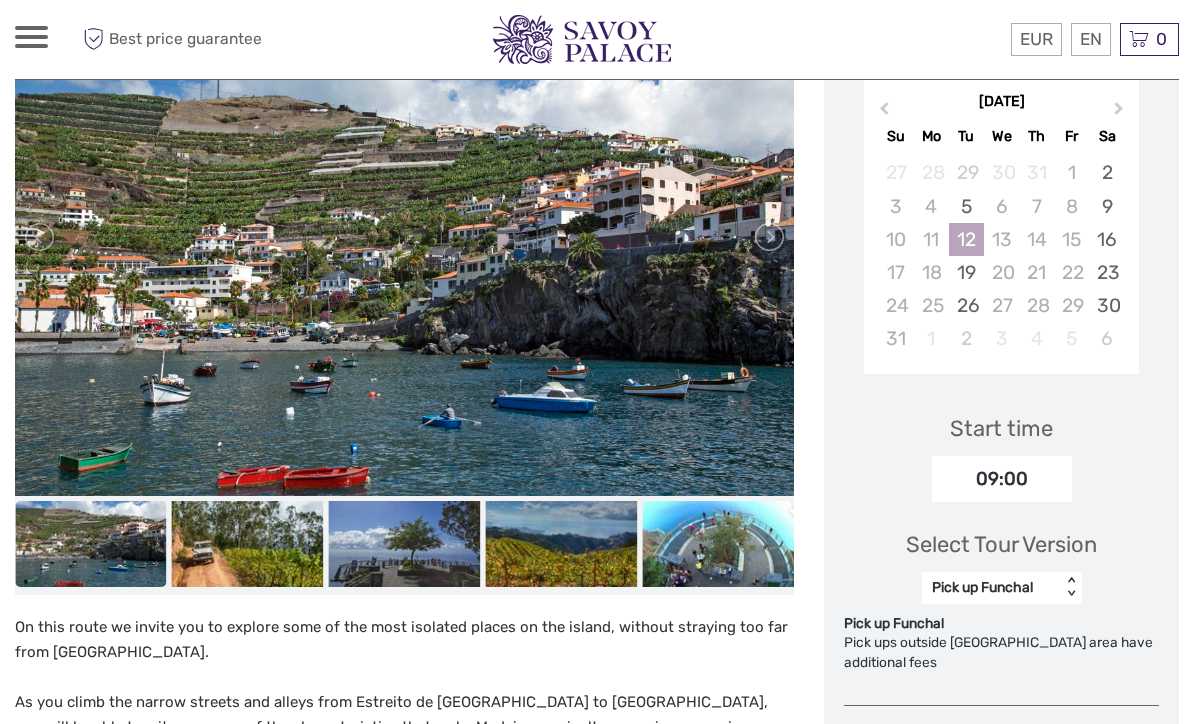 click on "12" at bounding box center [966, 239] 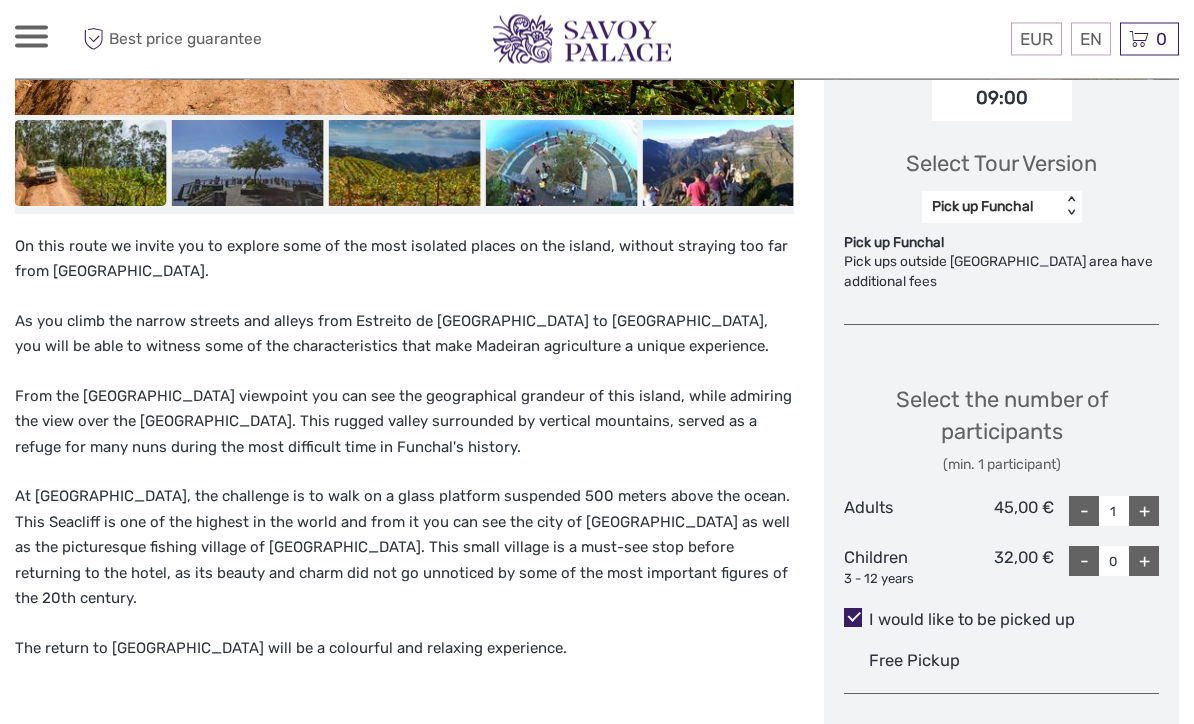 scroll, scrollTop: 740, scrollLeft: 0, axis: vertical 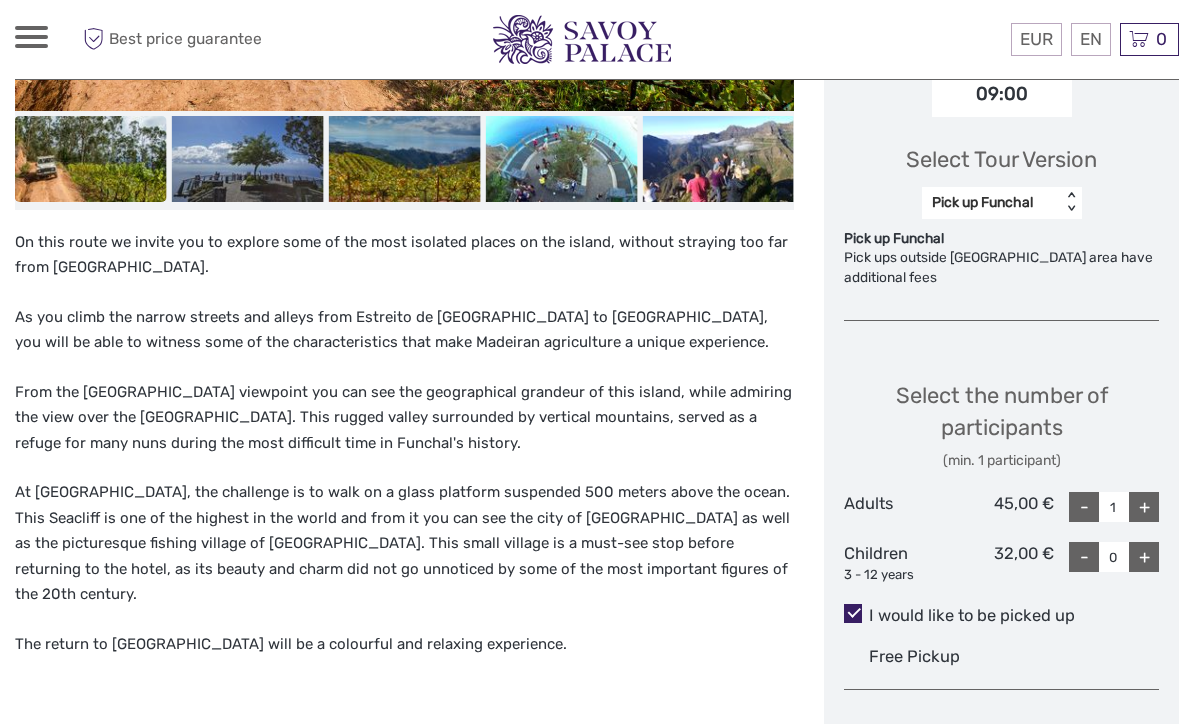 click on "+" at bounding box center (1144, 507) 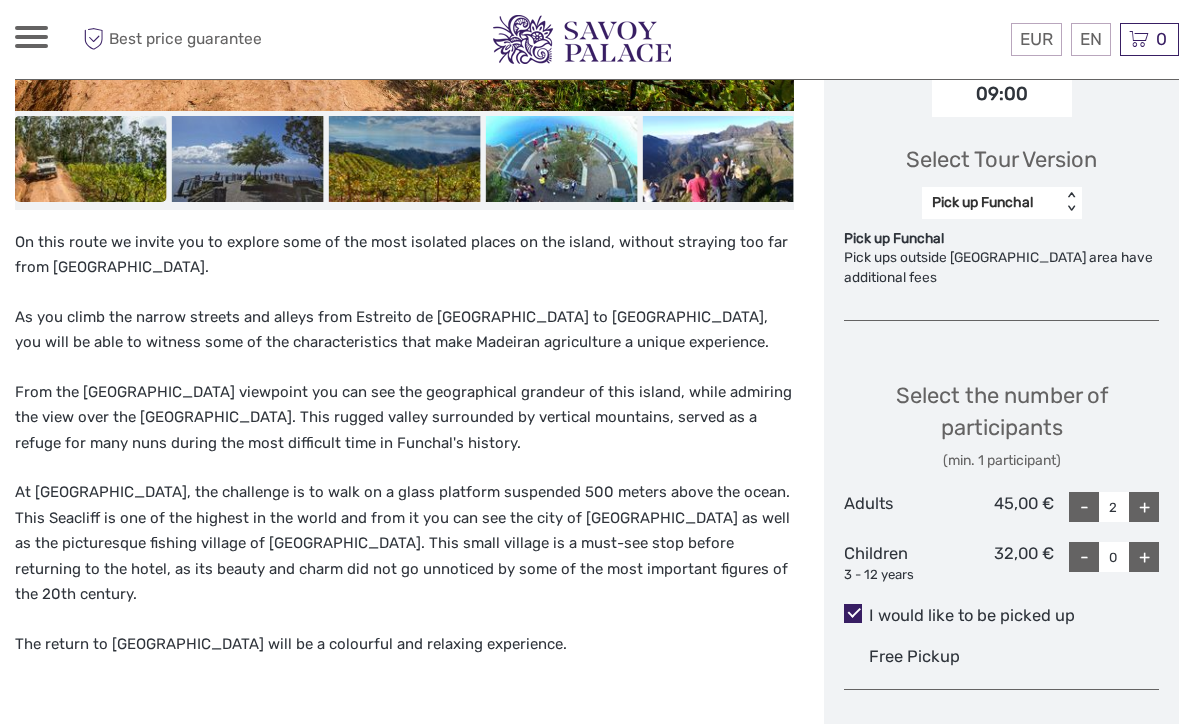 click on "+" at bounding box center (1144, 507) 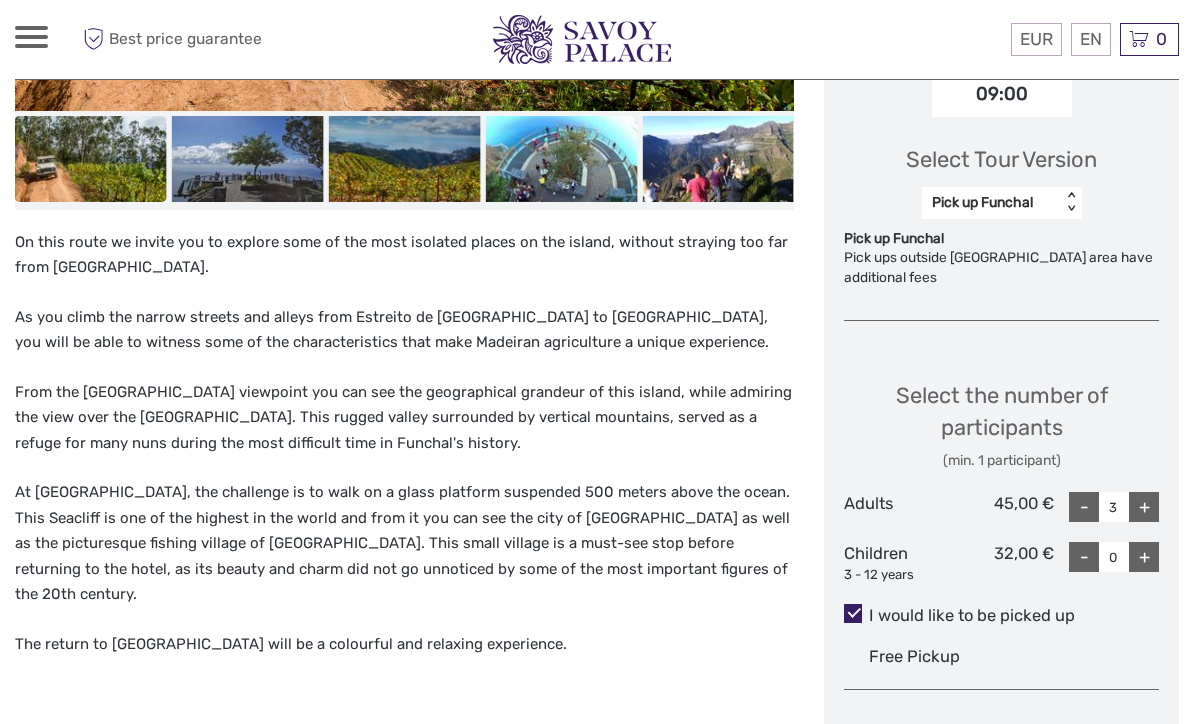 click on "+" at bounding box center [1144, 507] 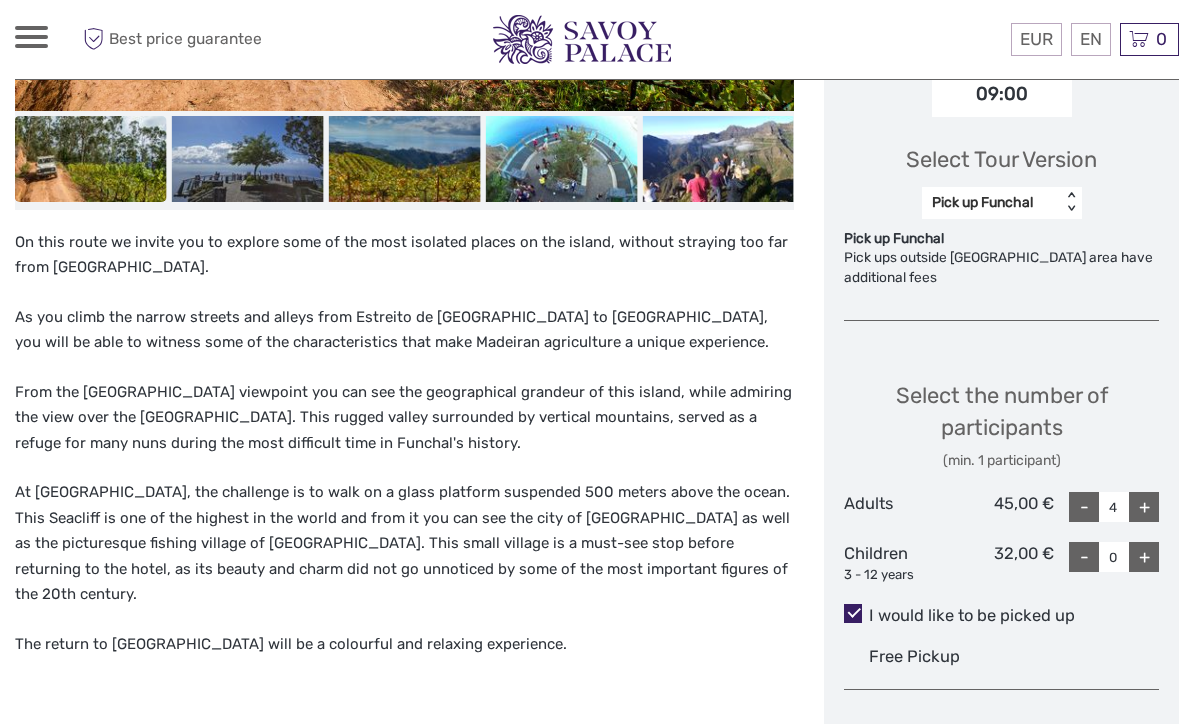 click on "+" at bounding box center (1144, 557) 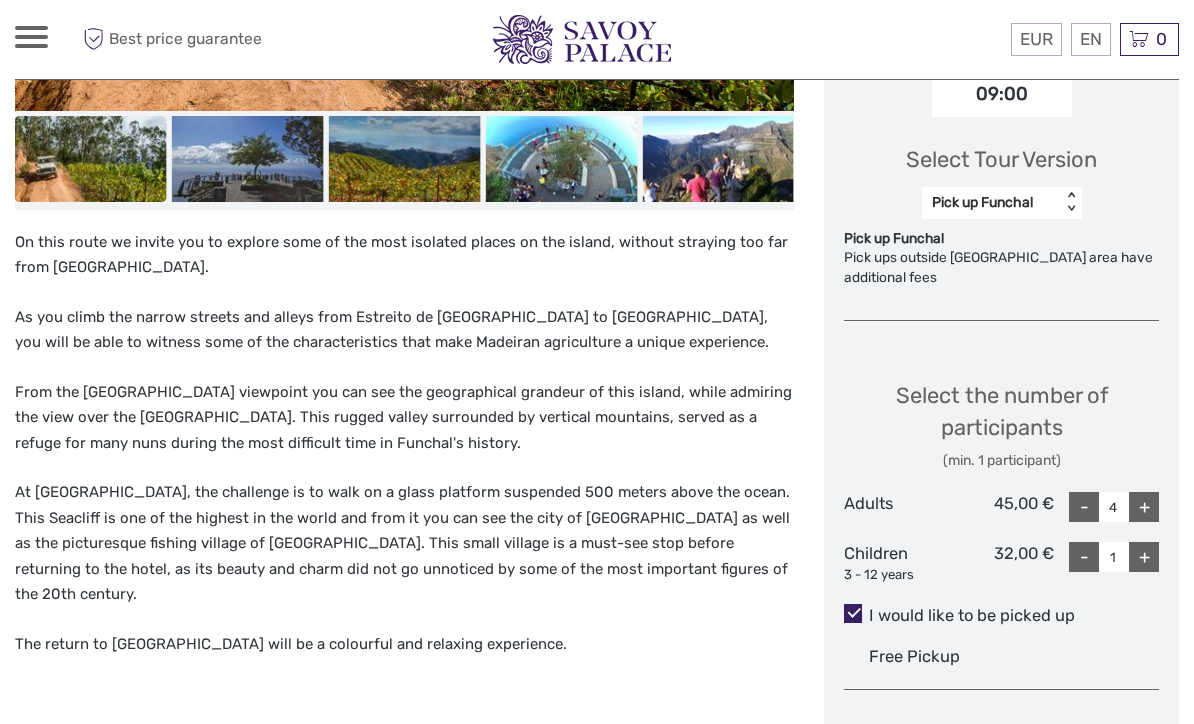 click on "+" at bounding box center [1144, 557] 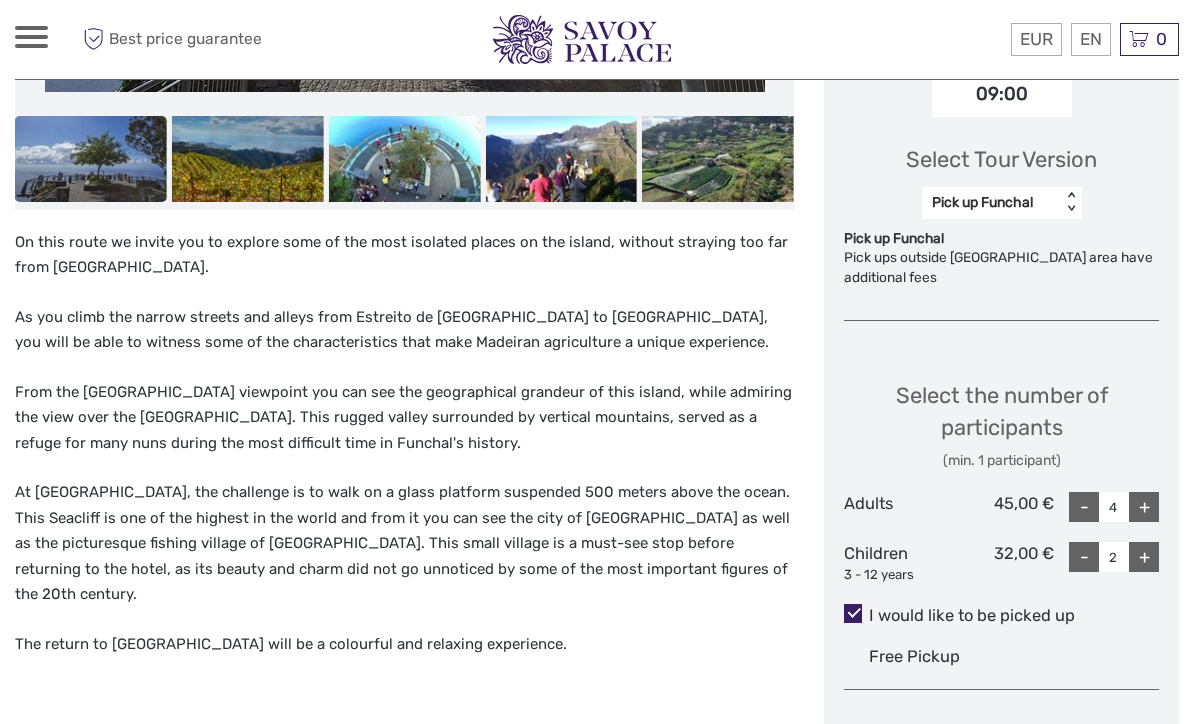 click on "+" at bounding box center [1144, 557] 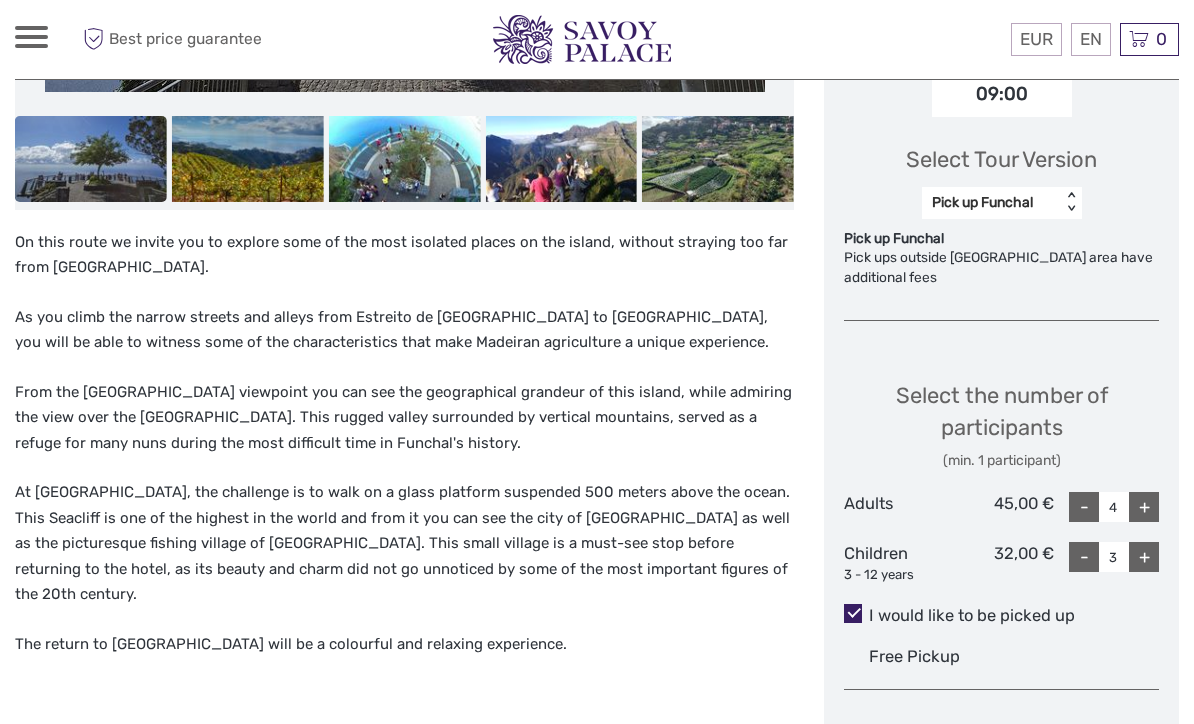 click on "+" at bounding box center (1144, 557) 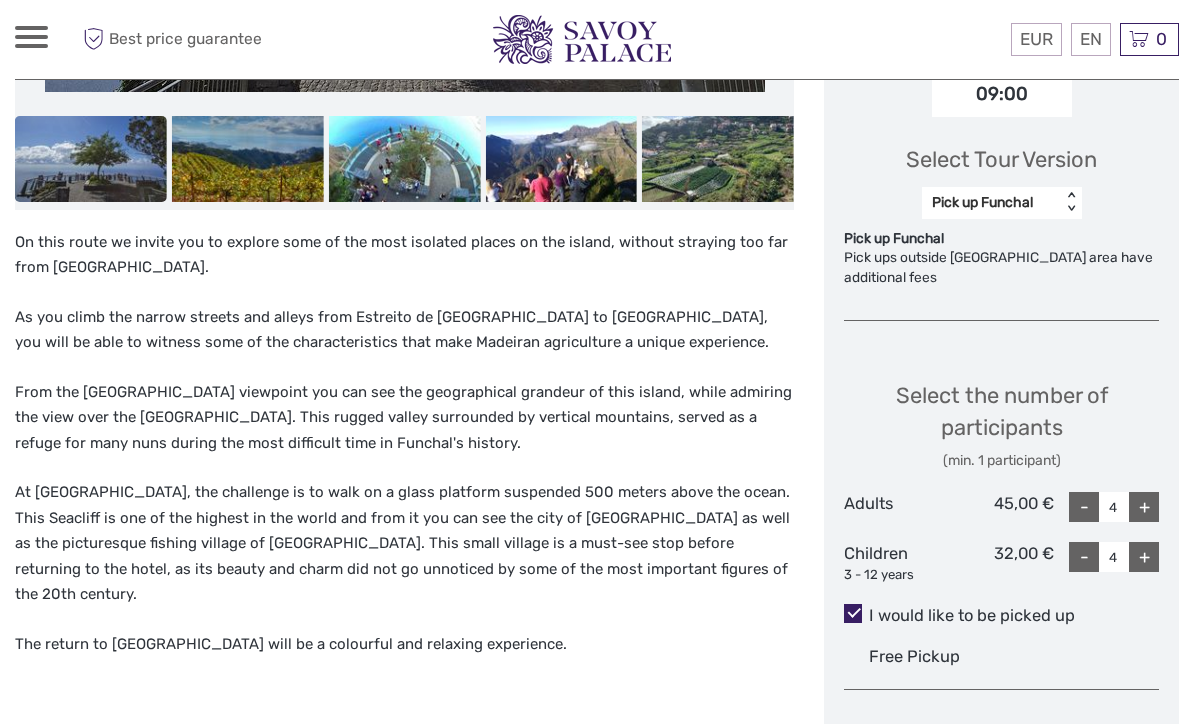 click on "+" at bounding box center [1144, 557] 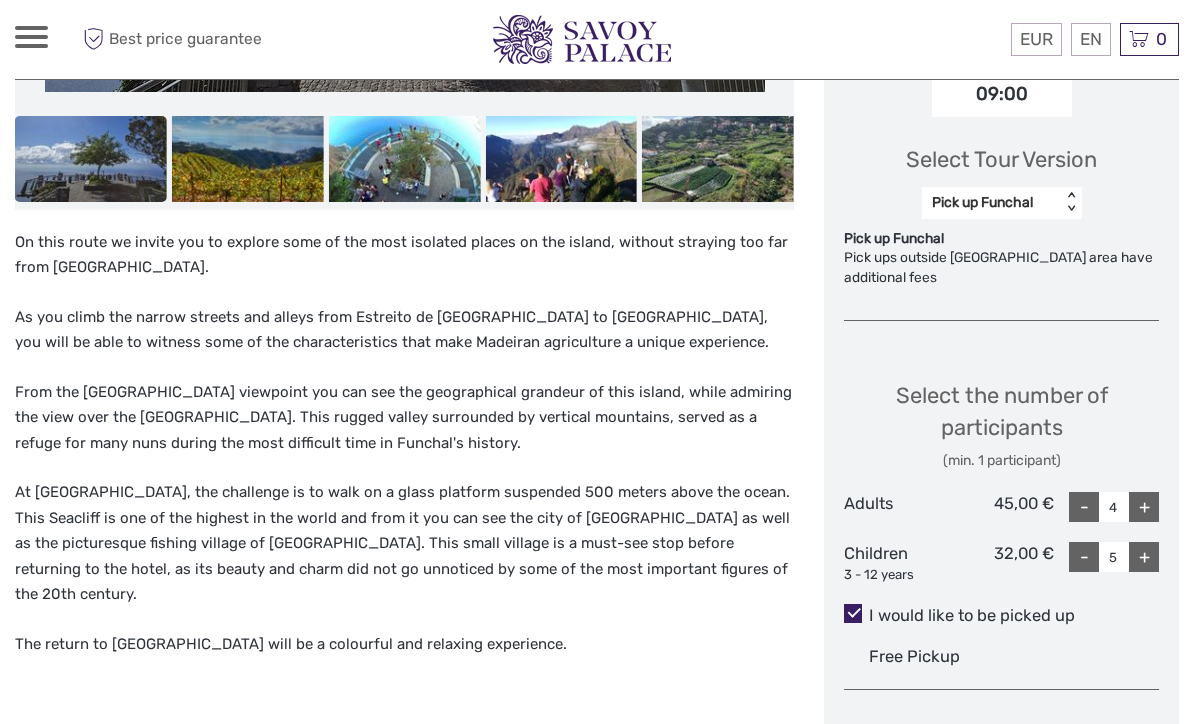 click on "+" at bounding box center [1144, 557] 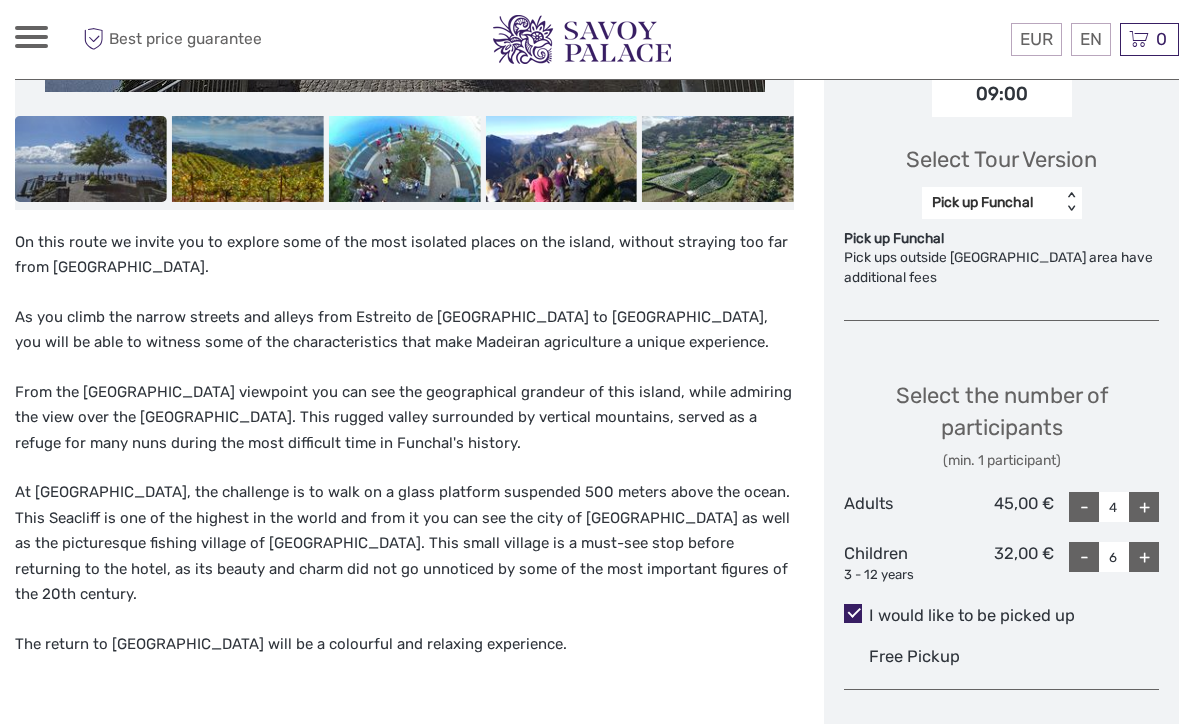 click on "+" at bounding box center [1144, 557] 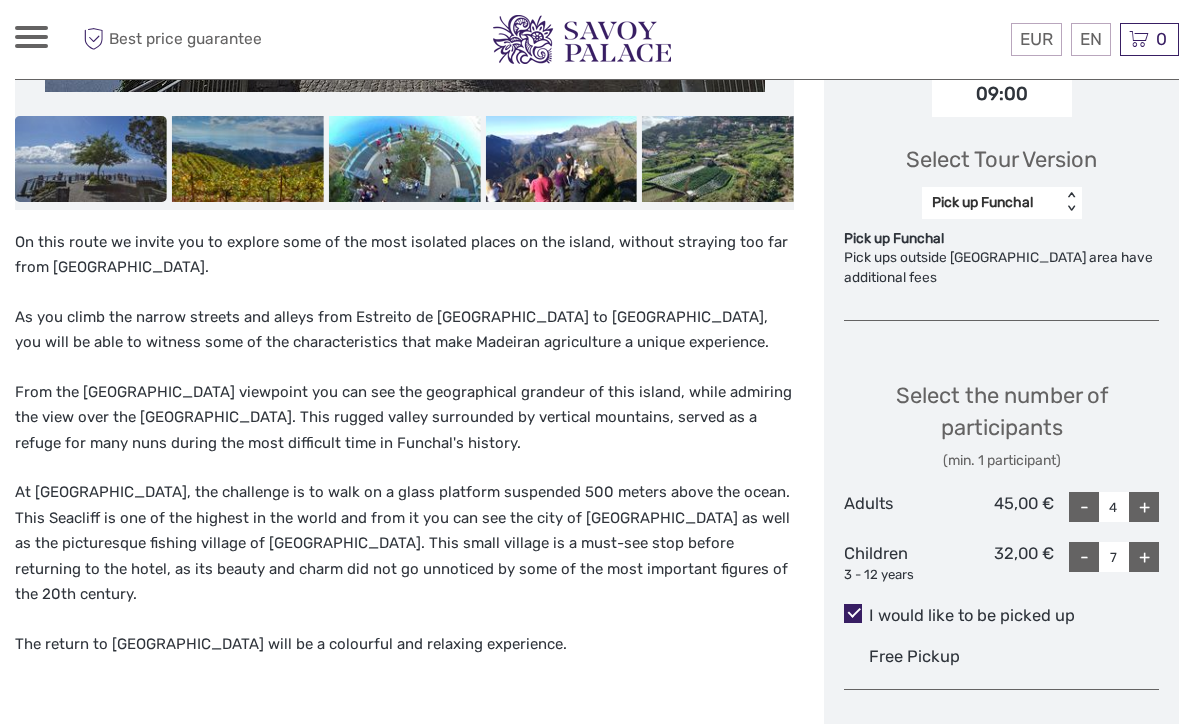click on "+" at bounding box center (1144, 557) 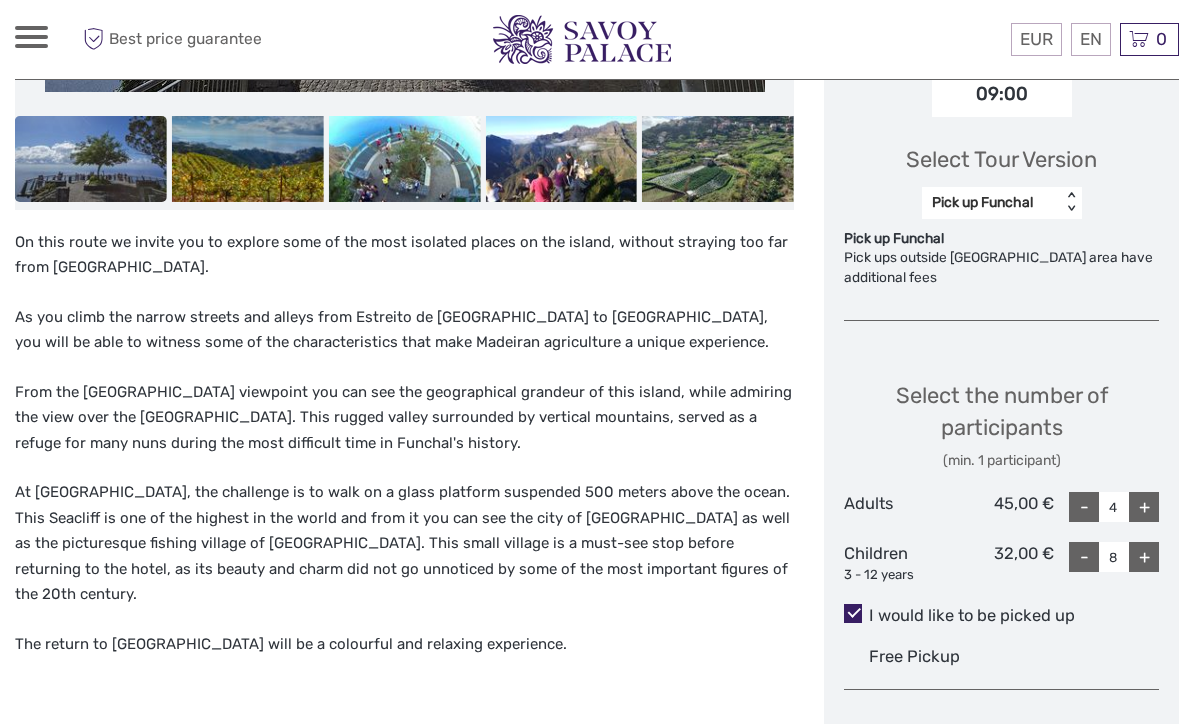 click on "+" at bounding box center [1144, 557] 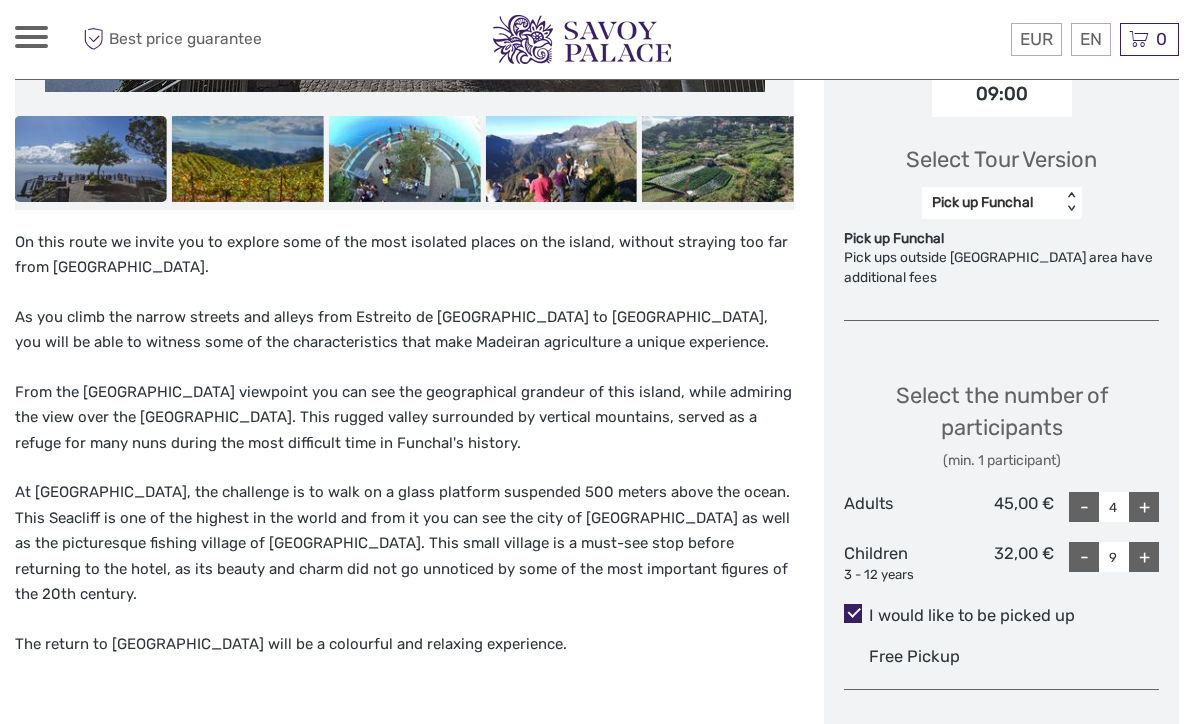 click on "+" at bounding box center [1144, 557] 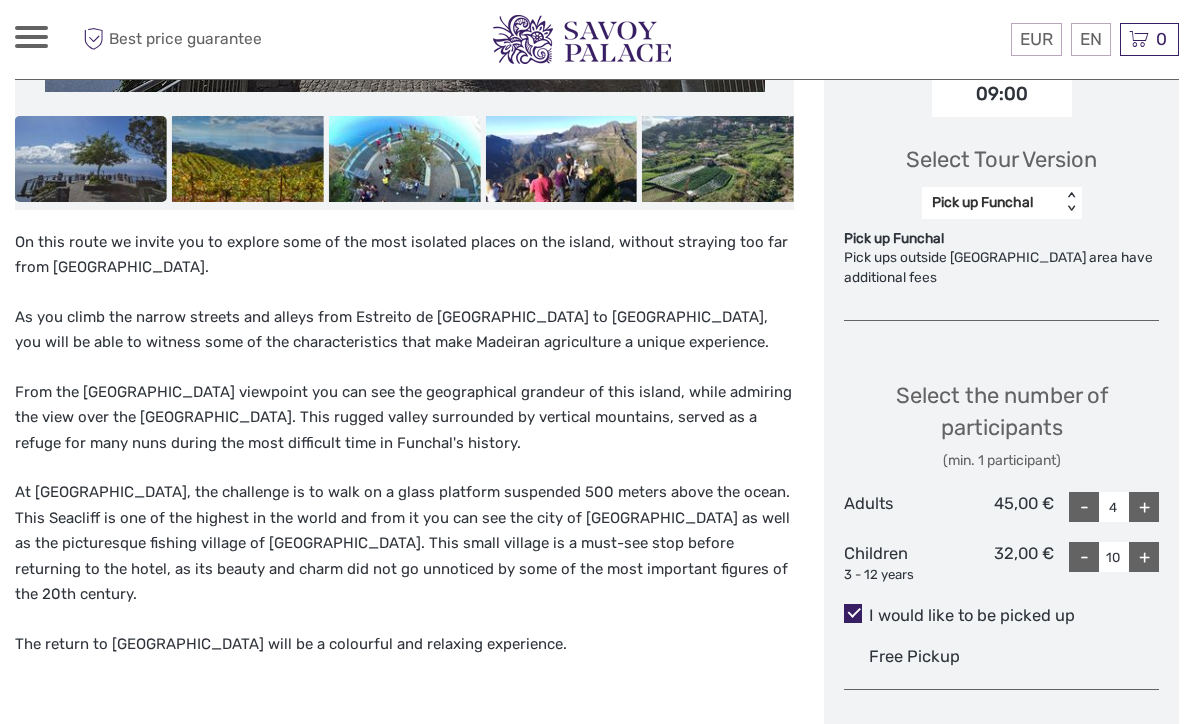 click on "+" at bounding box center (1144, 557) 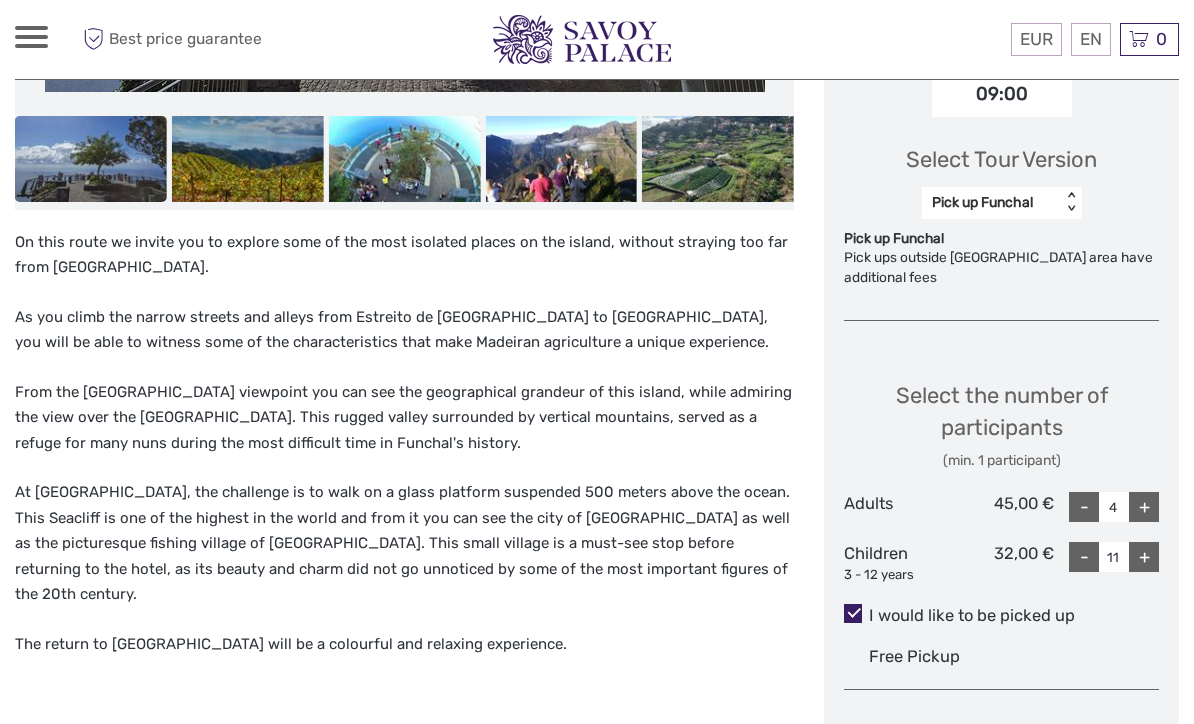 click on "+" at bounding box center (1144, 557) 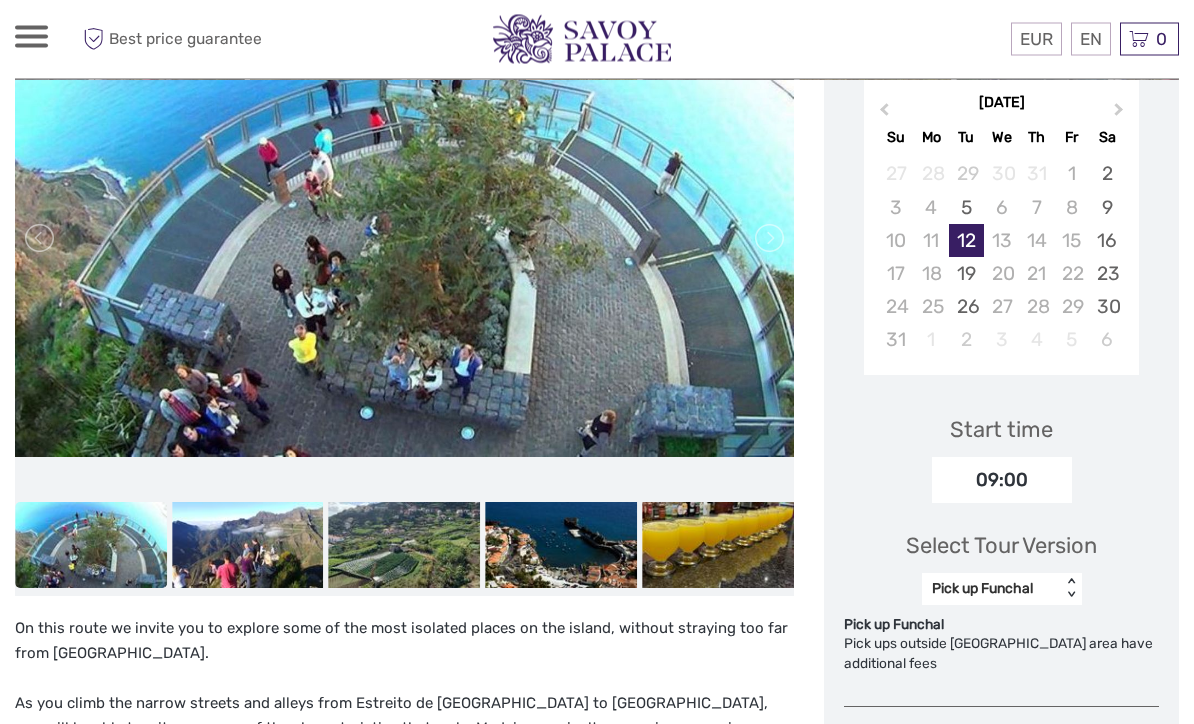 scroll, scrollTop: 354, scrollLeft: 0, axis: vertical 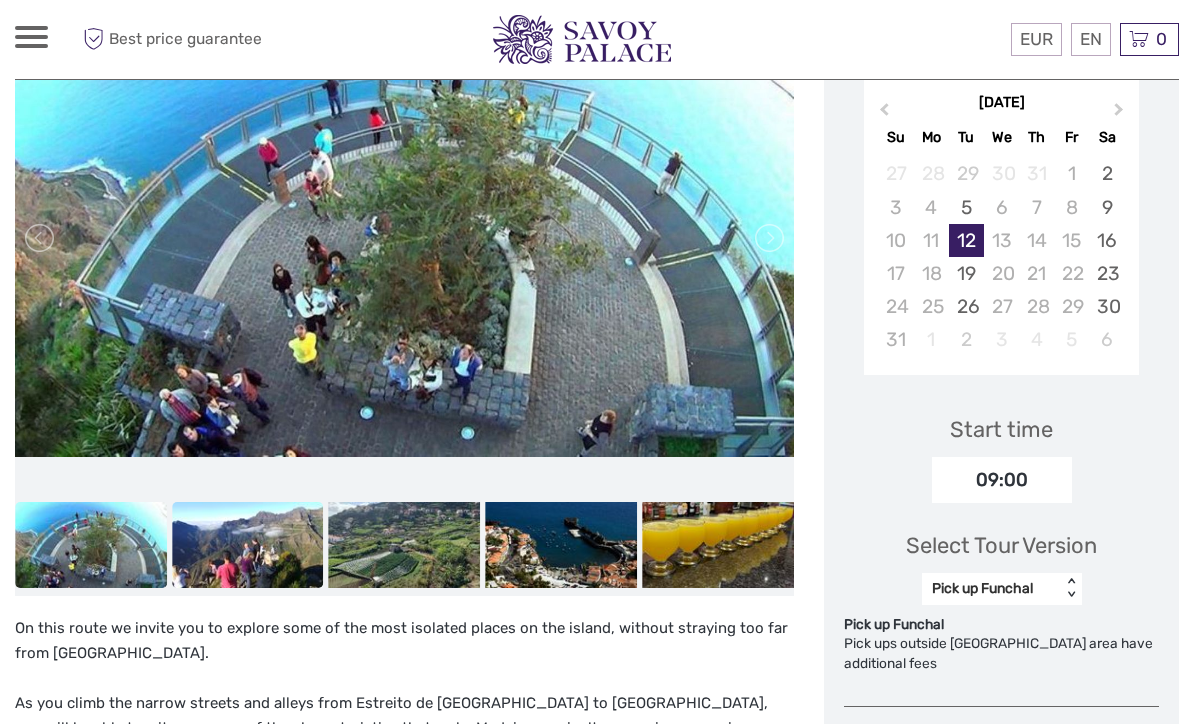 click at bounding box center (248, 544) 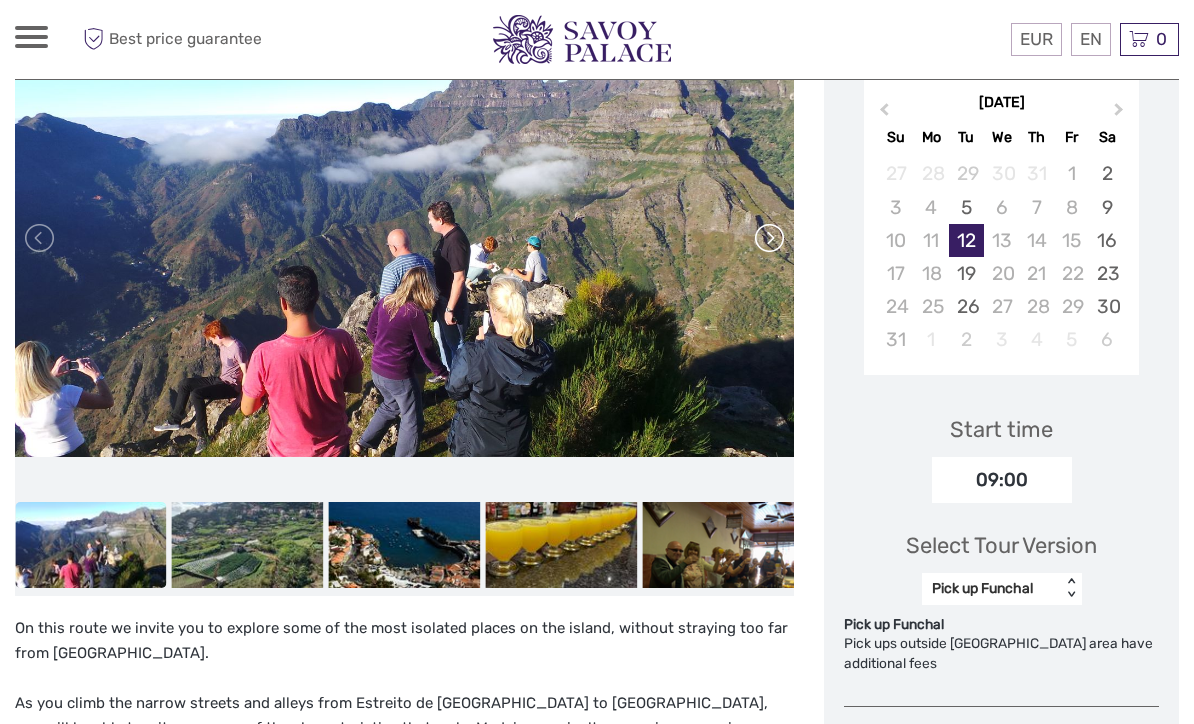 click at bounding box center [768, 238] 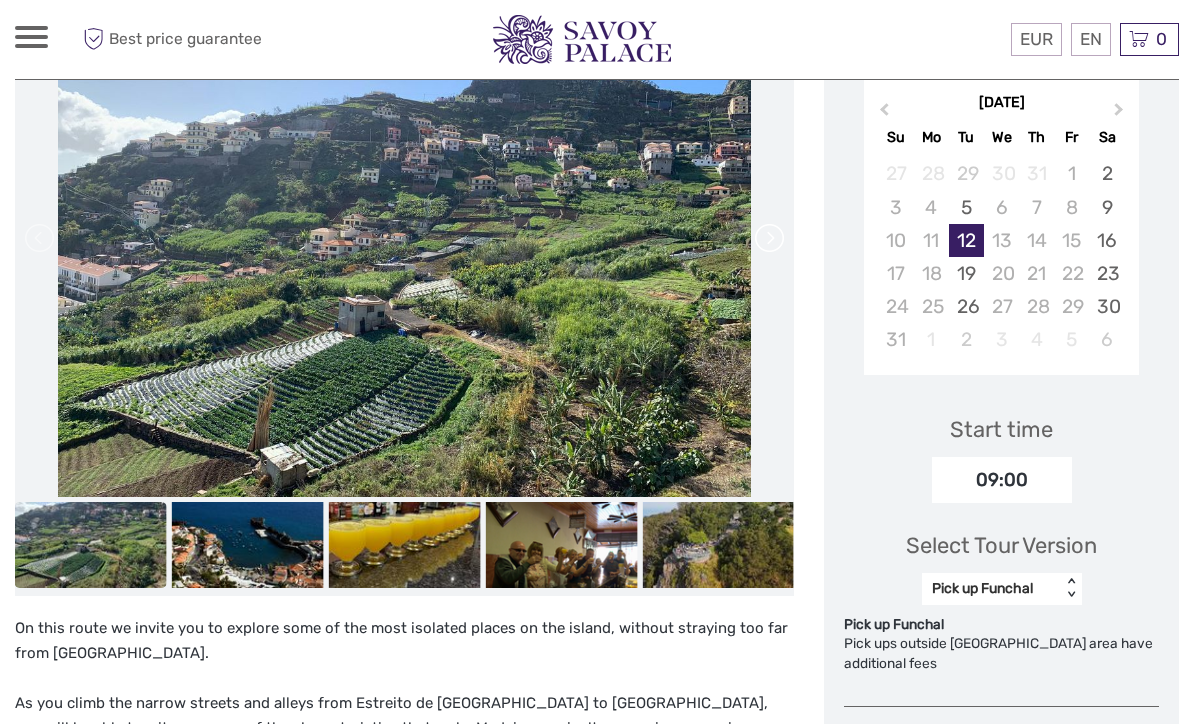 click at bounding box center [768, 238] 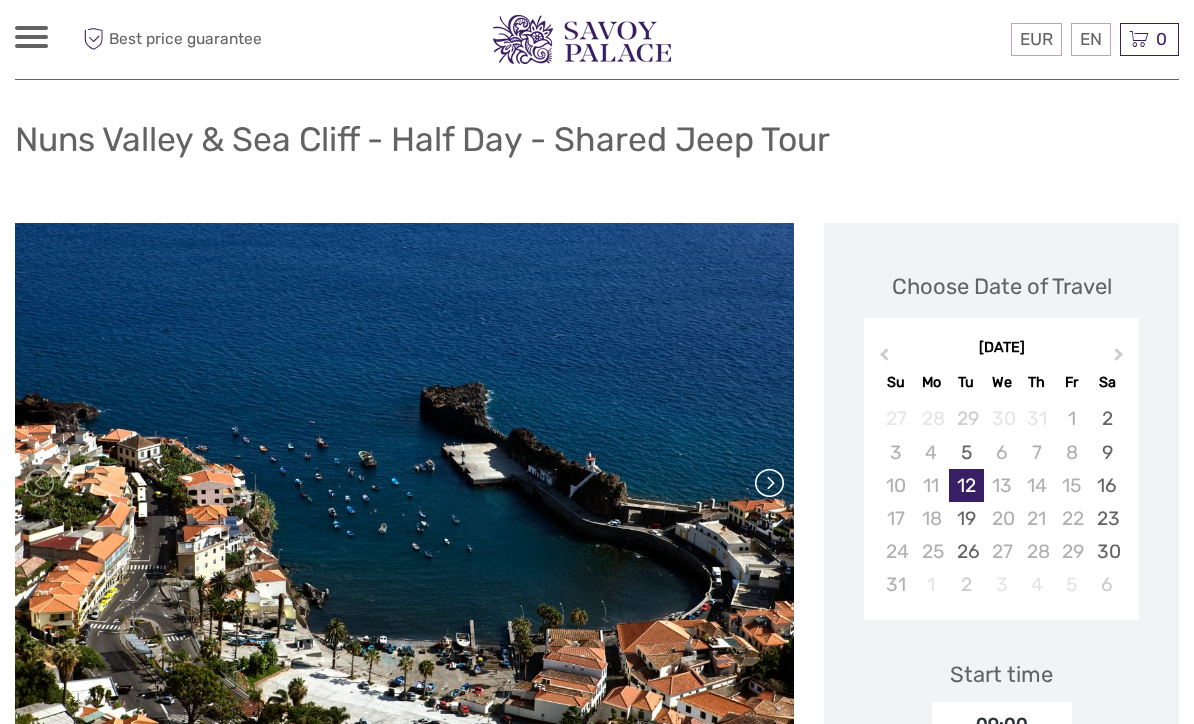 scroll, scrollTop: 0, scrollLeft: 0, axis: both 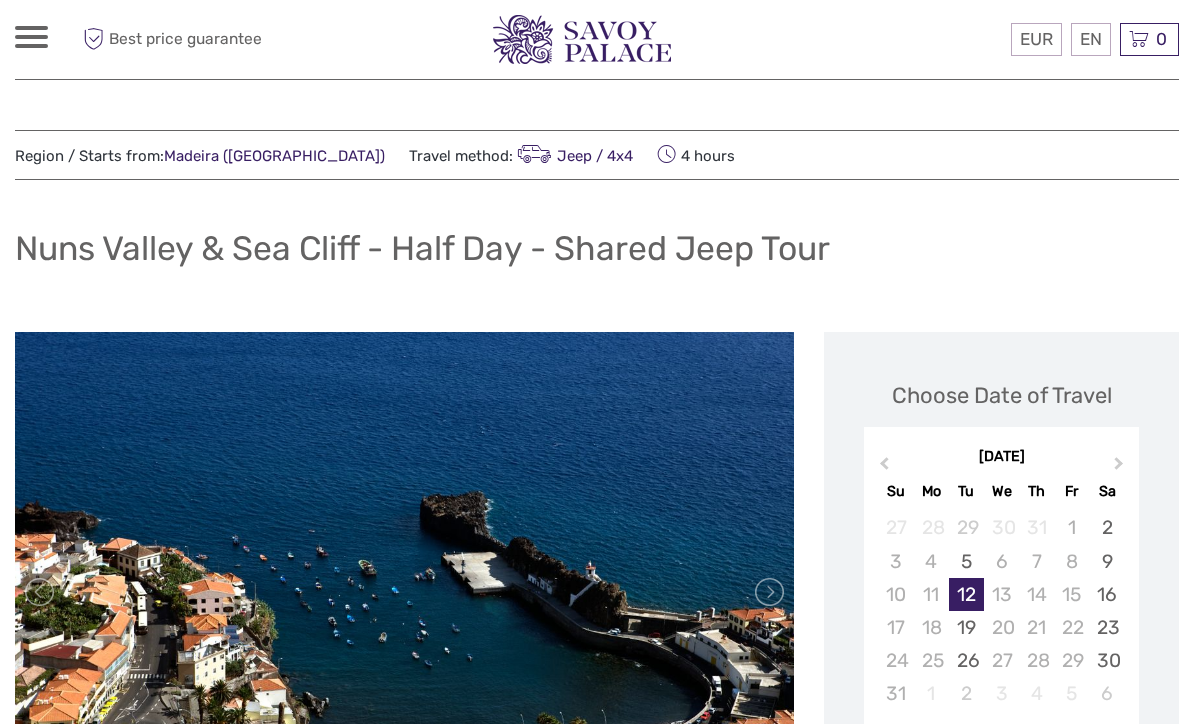click on "EUR
EUR
$
£
EN
English
Español
Deutsch
Tours
More" at bounding box center [31, 39] 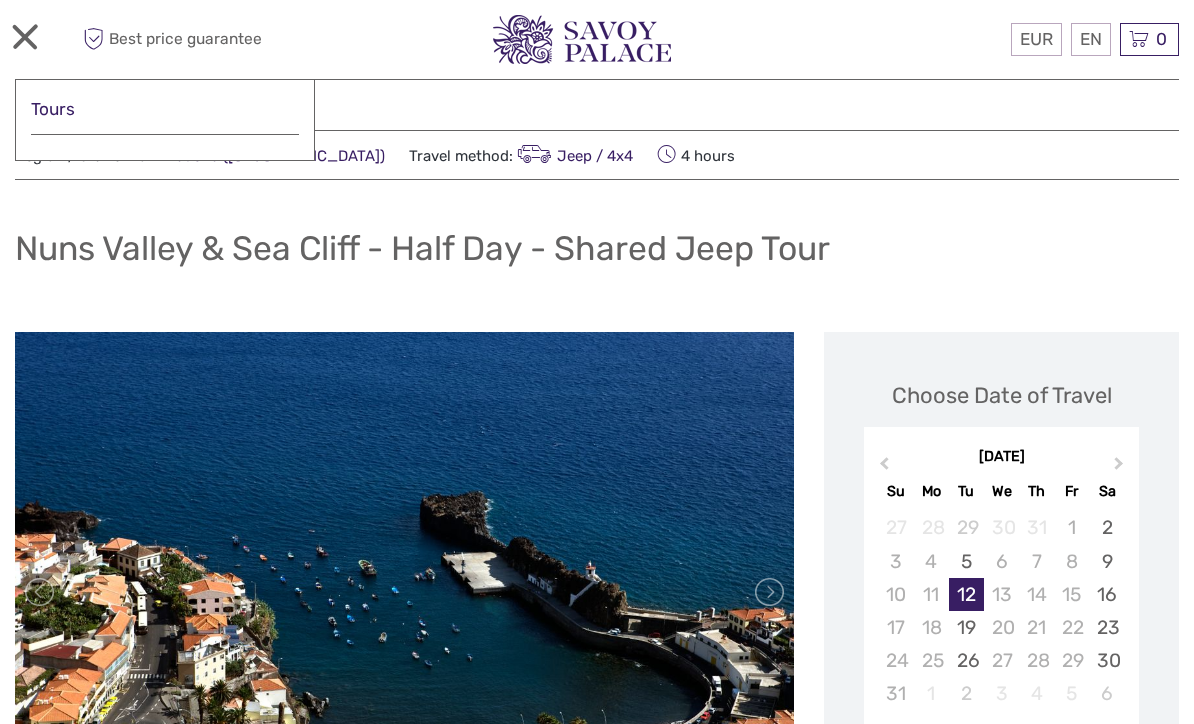 click on "Tours" at bounding box center [165, 109] 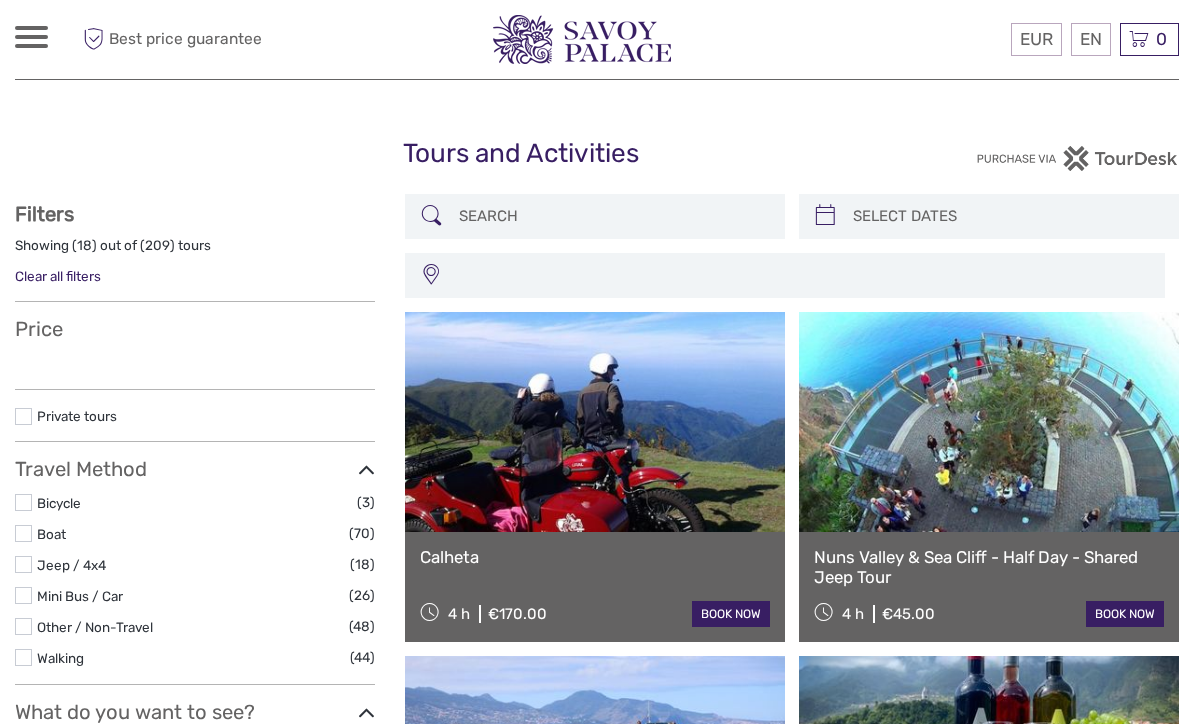 select 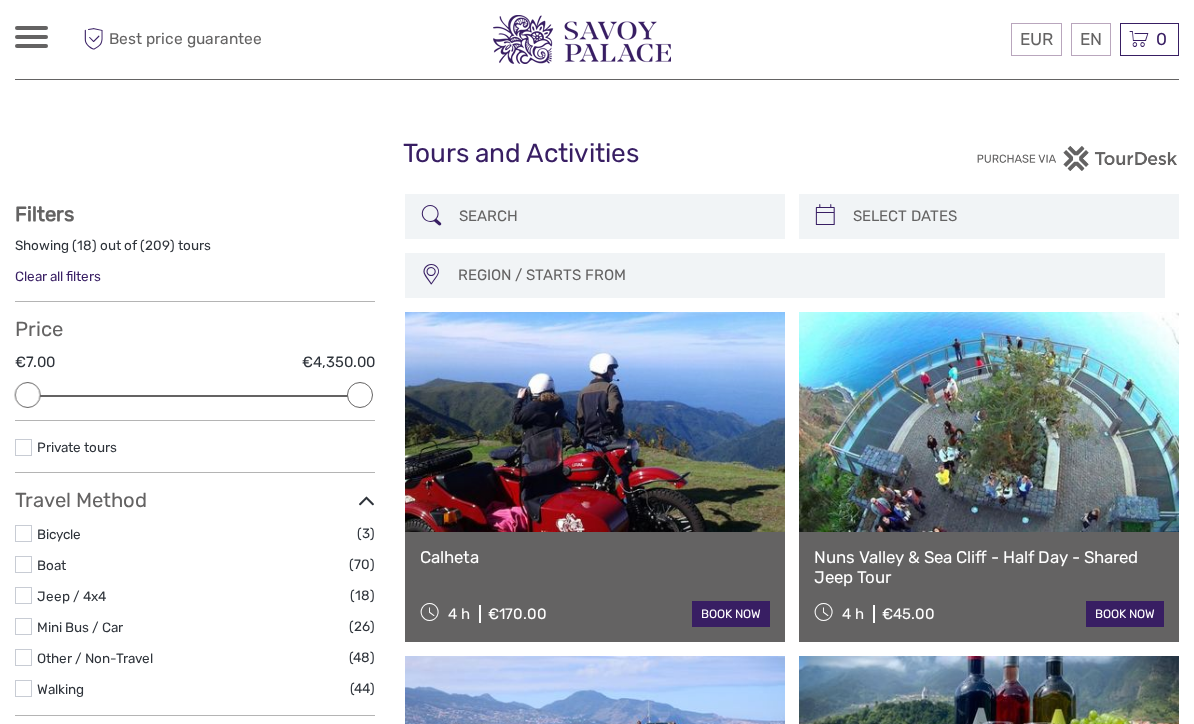 scroll, scrollTop: 0, scrollLeft: 0, axis: both 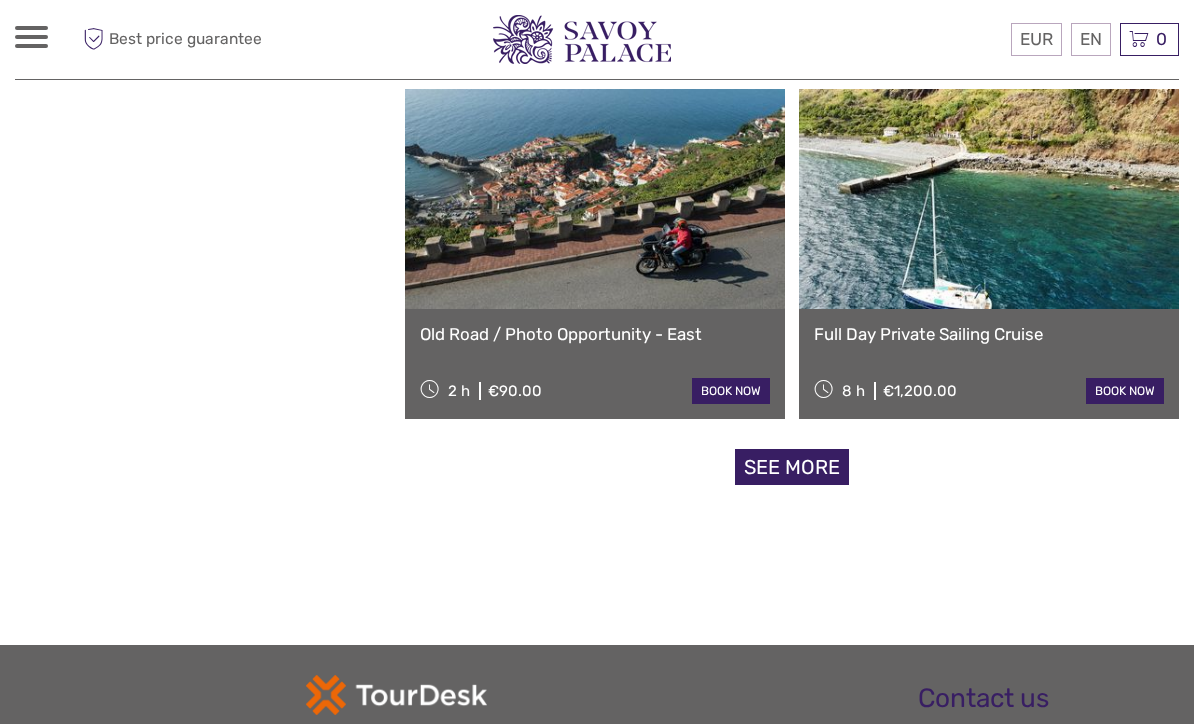 click on "REGION / STARTS FROM
[GEOGRAPHIC_DATA]
[GEOGRAPHIC_DATA] ([GEOGRAPHIC_DATA])
[GEOGRAPHIC_DATA] ([GEOGRAPHIC_DATA])
[GEOGRAPHIC_DATA] ([GEOGRAPHIC_DATA])
[GEOGRAPHIC_DATA]
[GEOGRAPHIC_DATA] ([GEOGRAPHIC_DATA])
[GEOGRAPHIC_DATA] ([GEOGRAPHIC_DATA])
[GEOGRAPHIC_DATA] ([GEOGRAPHIC_DATA])
[GEOGRAPHIC_DATA]
4 h
€170.00
book now
Nuns Valley & Sea Cliff - Half Day - Shared Jeep Tour
4 h
€45.00
book now
Whale & Dolphin Watching
2 h 30 m
€60.00
book now
4 h" at bounding box center (792, -1133) 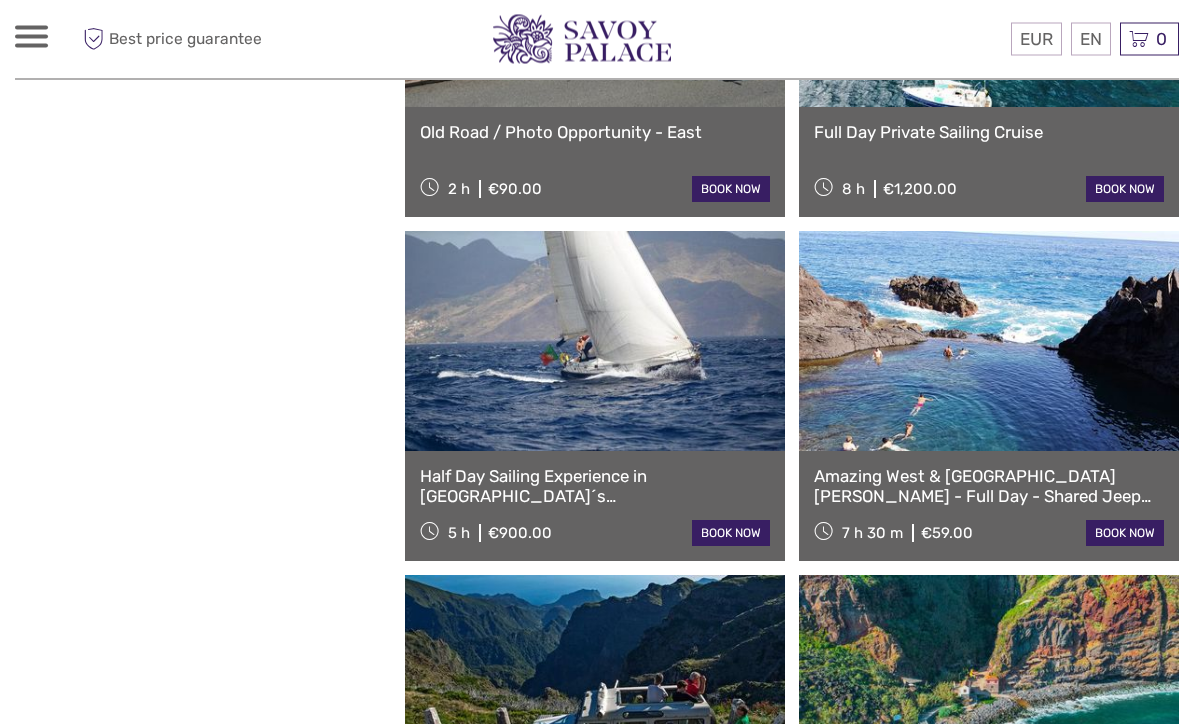 scroll, scrollTop: 3177, scrollLeft: 0, axis: vertical 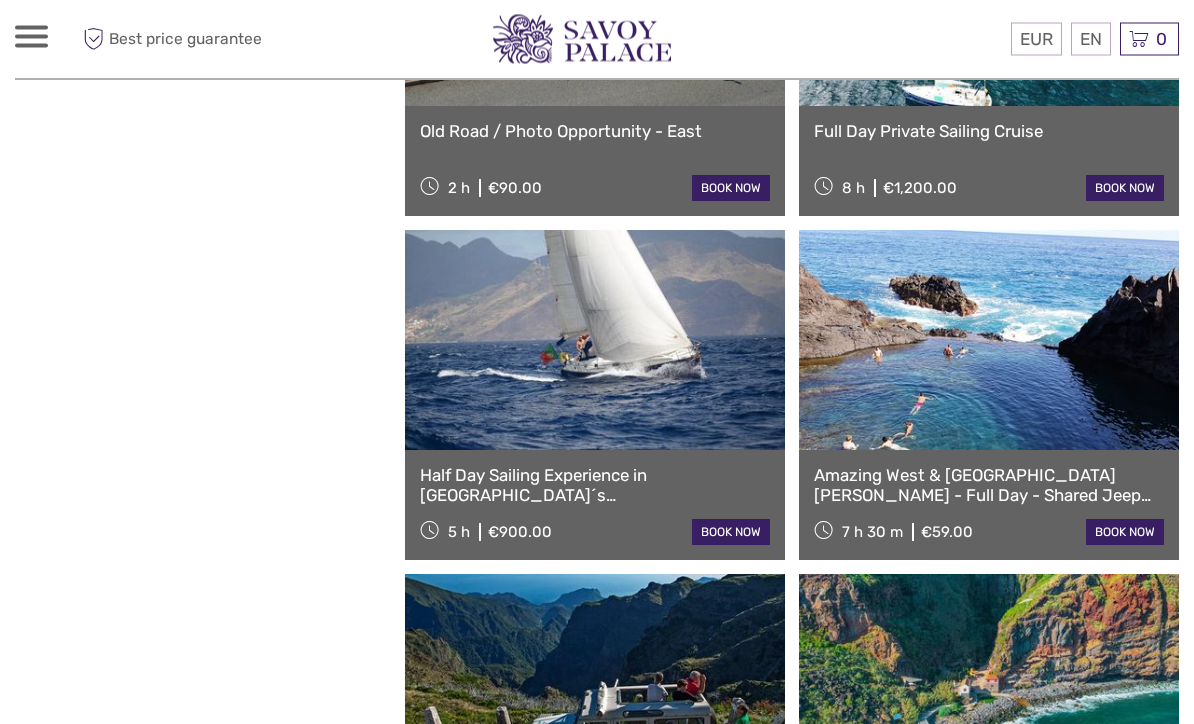click at bounding box center (989, 341) 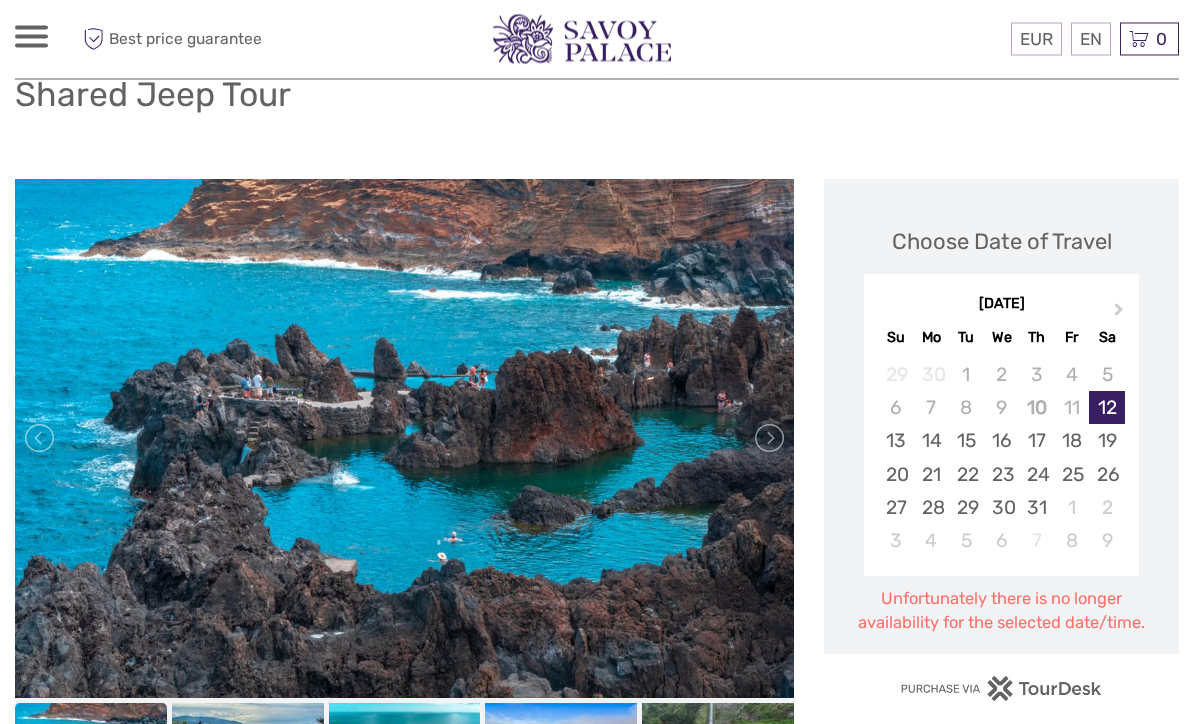 scroll, scrollTop: 232, scrollLeft: 0, axis: vertical 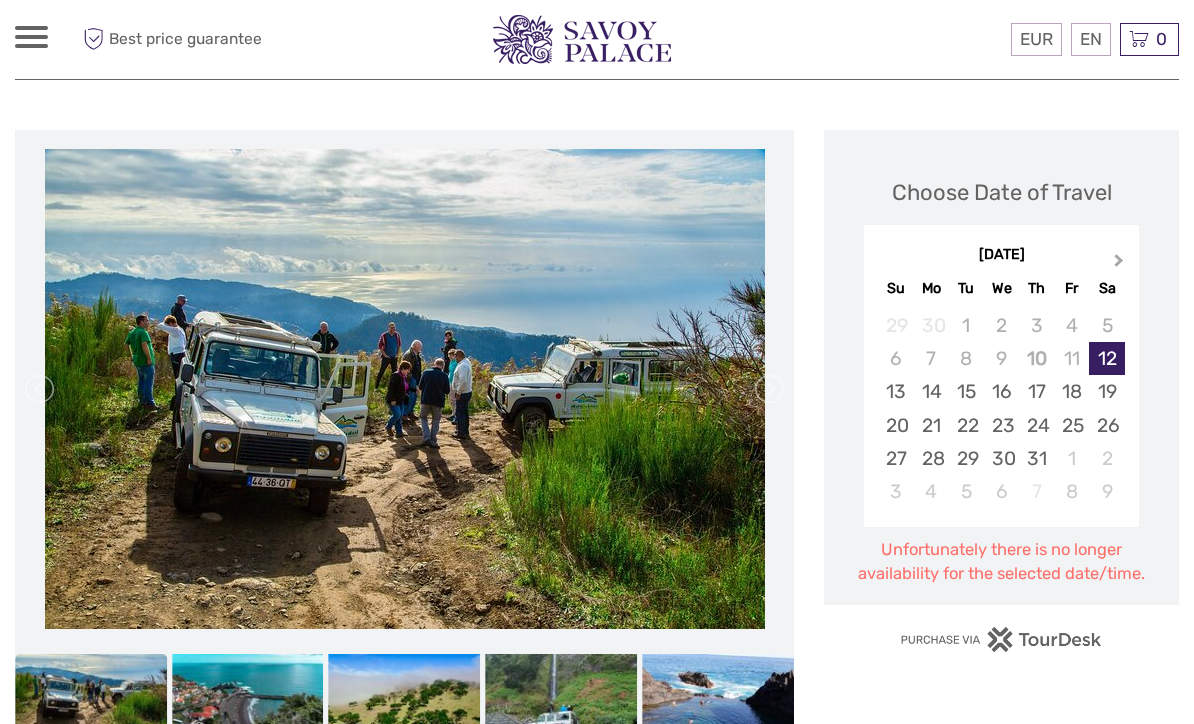 click on "Next Month" at bounding box center (1121, 266) 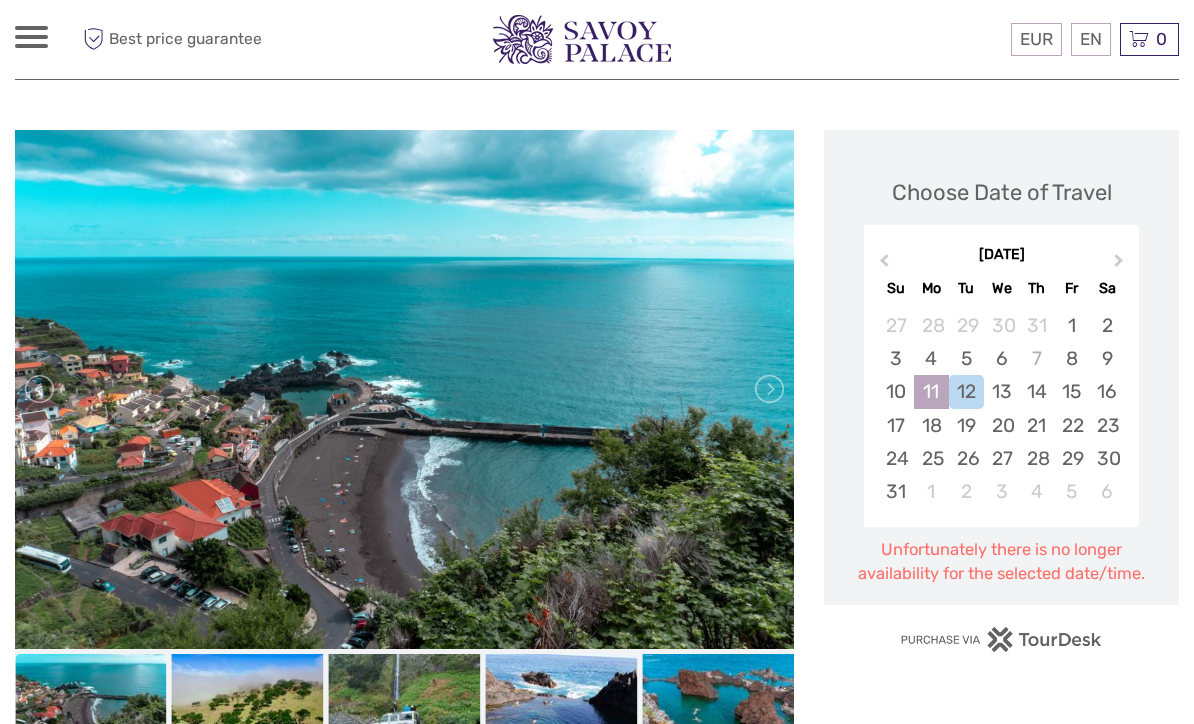 click on "11" at bounding box center [931, 391] 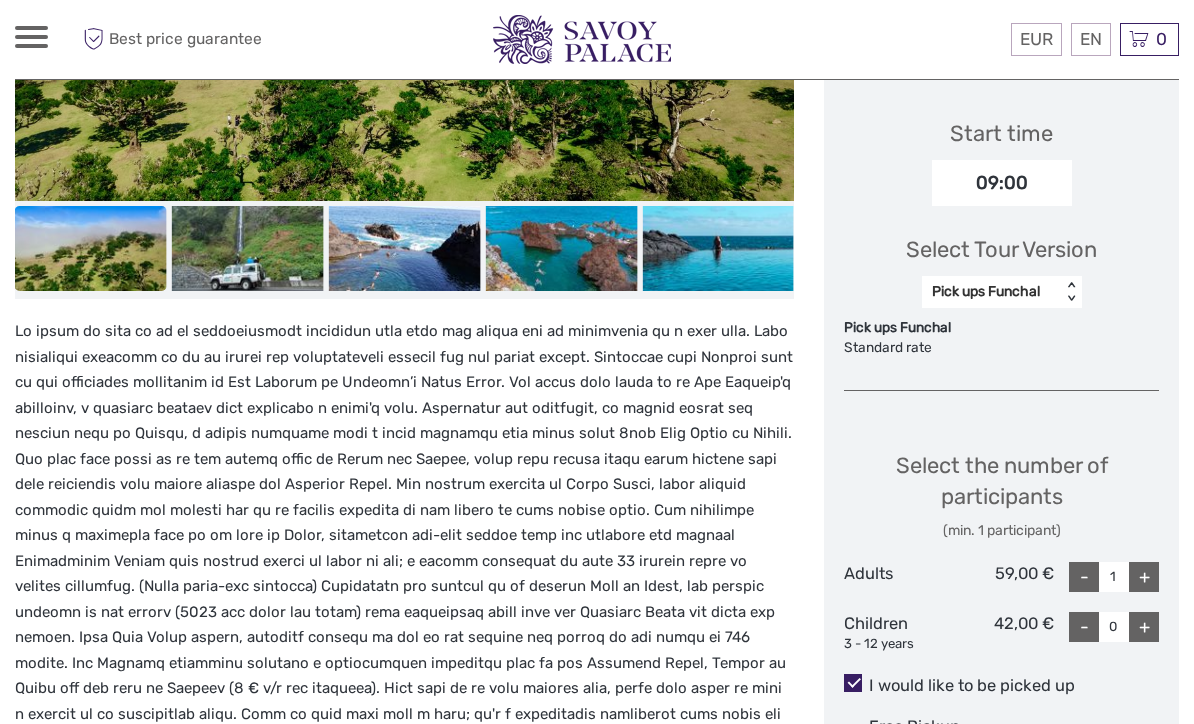 scroll, scrollTop: 689, scrollLeft: 0, axis: vertical 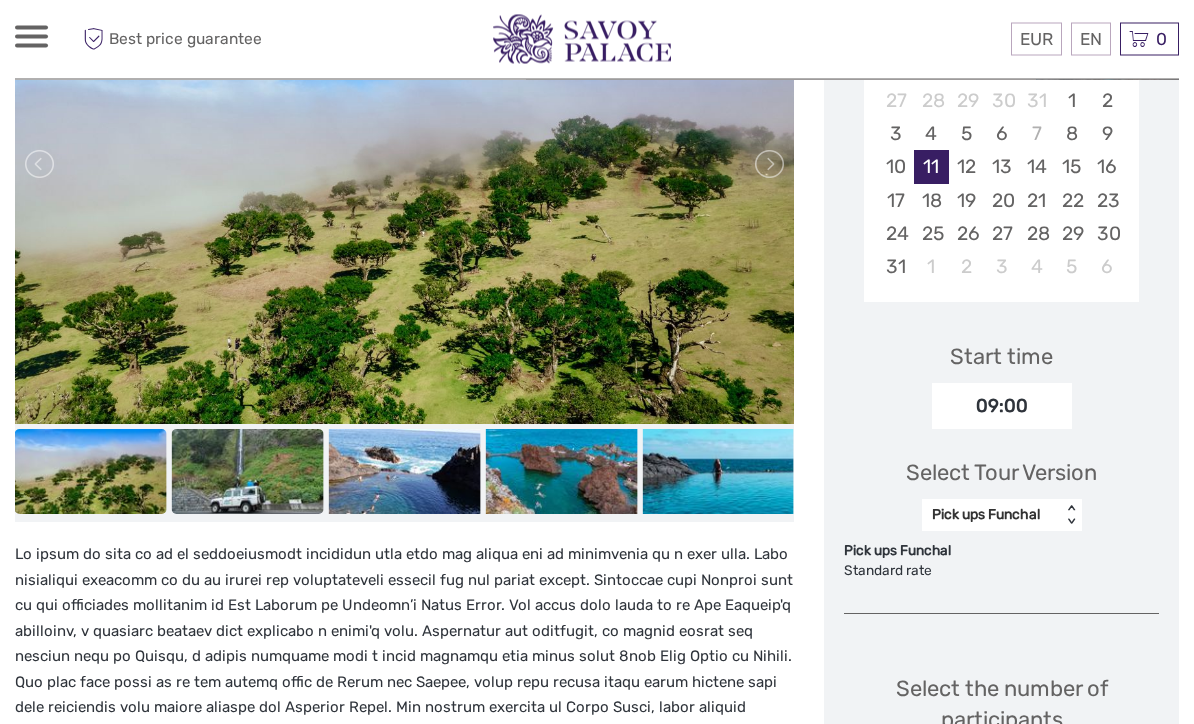 click at bounding box center (248, 472) 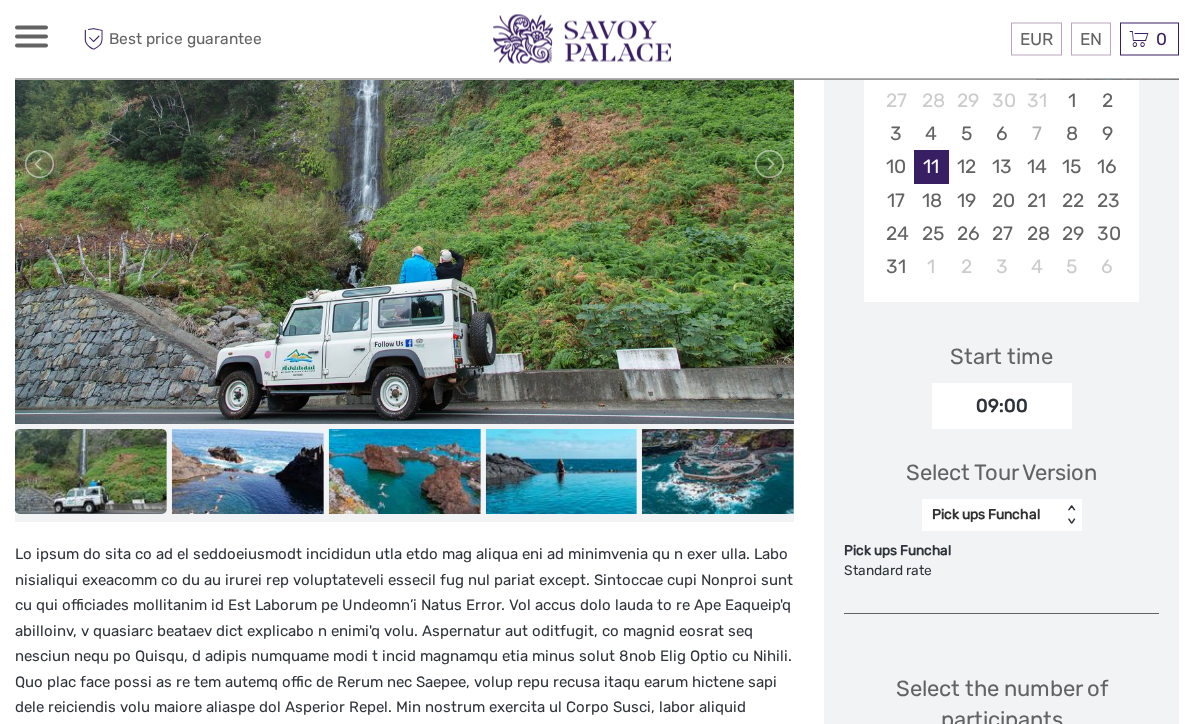 scroll, scrollTop: 468, scrollLeft: 0, axis: vertical 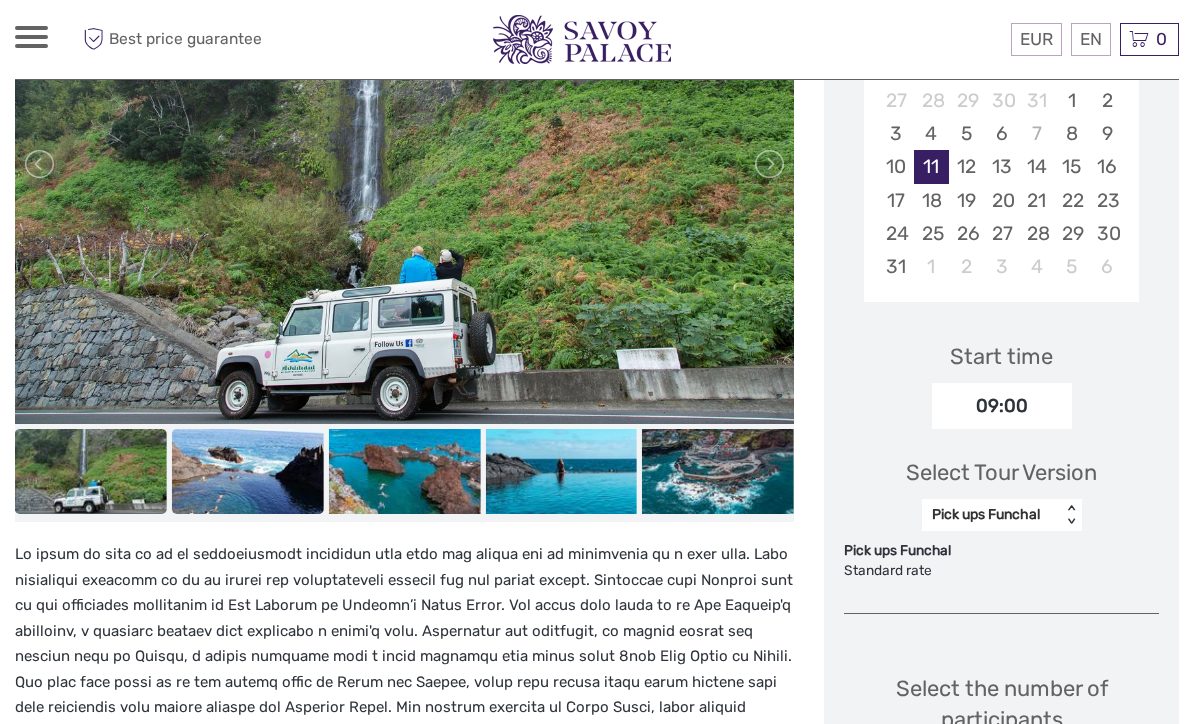 click at bounding box center (248, 471) 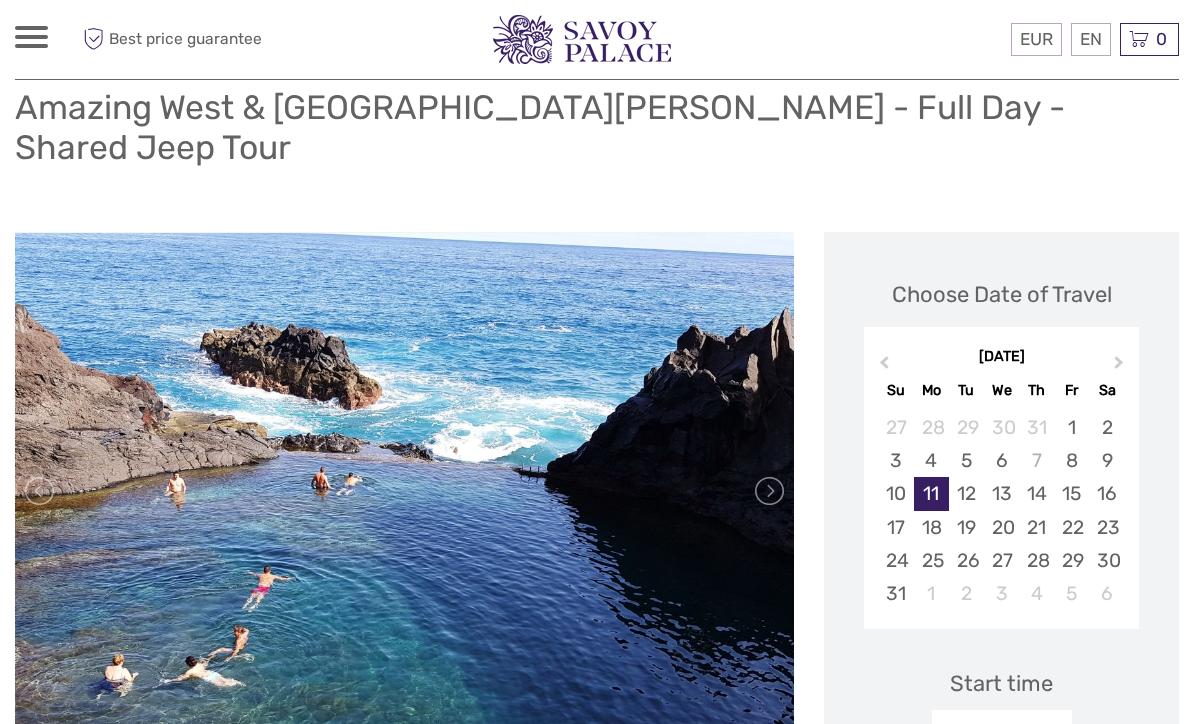 scroll, scrollTop: 140, scrollLeft: 0, axis: vertical 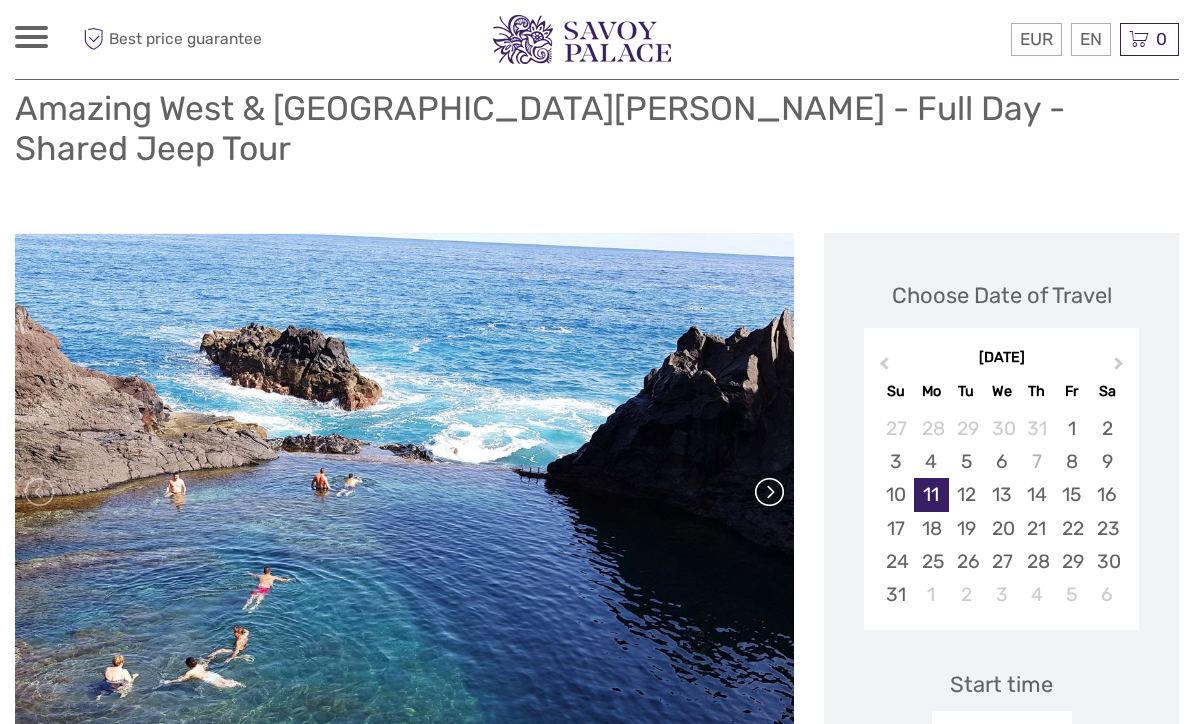click at bounding box center (768, 492) 